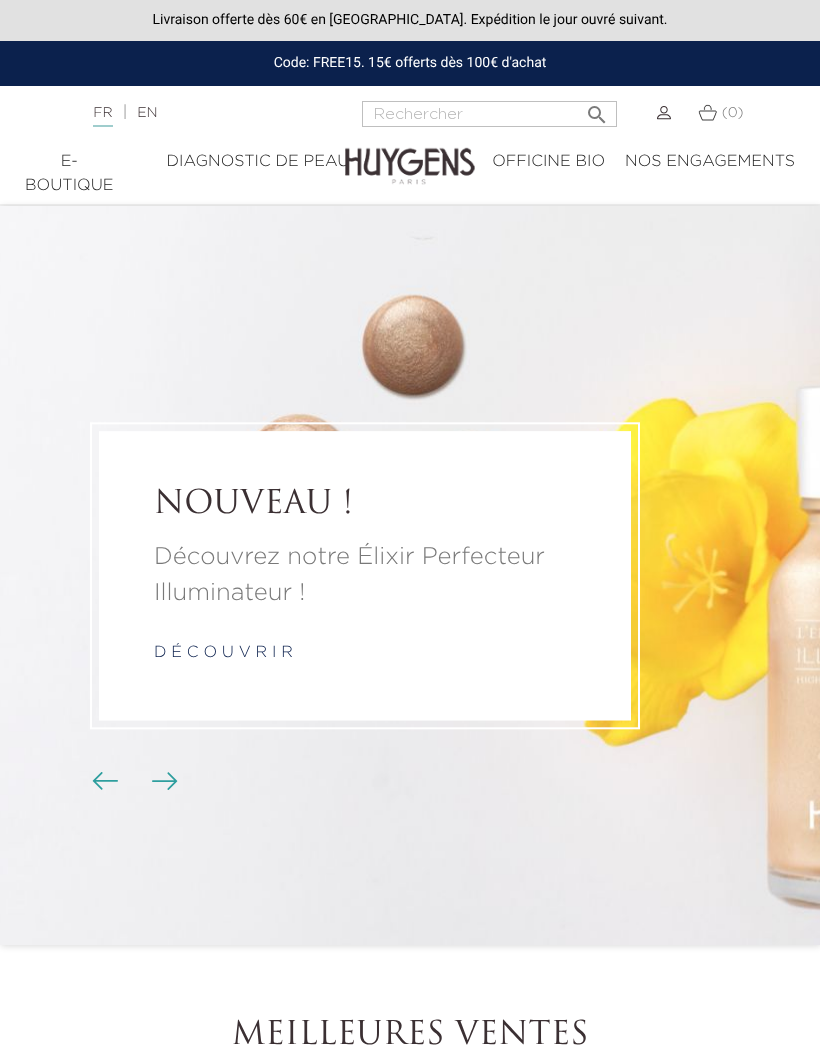 scroll, scrollTop: 0, scrollLeft: 0, axis: both 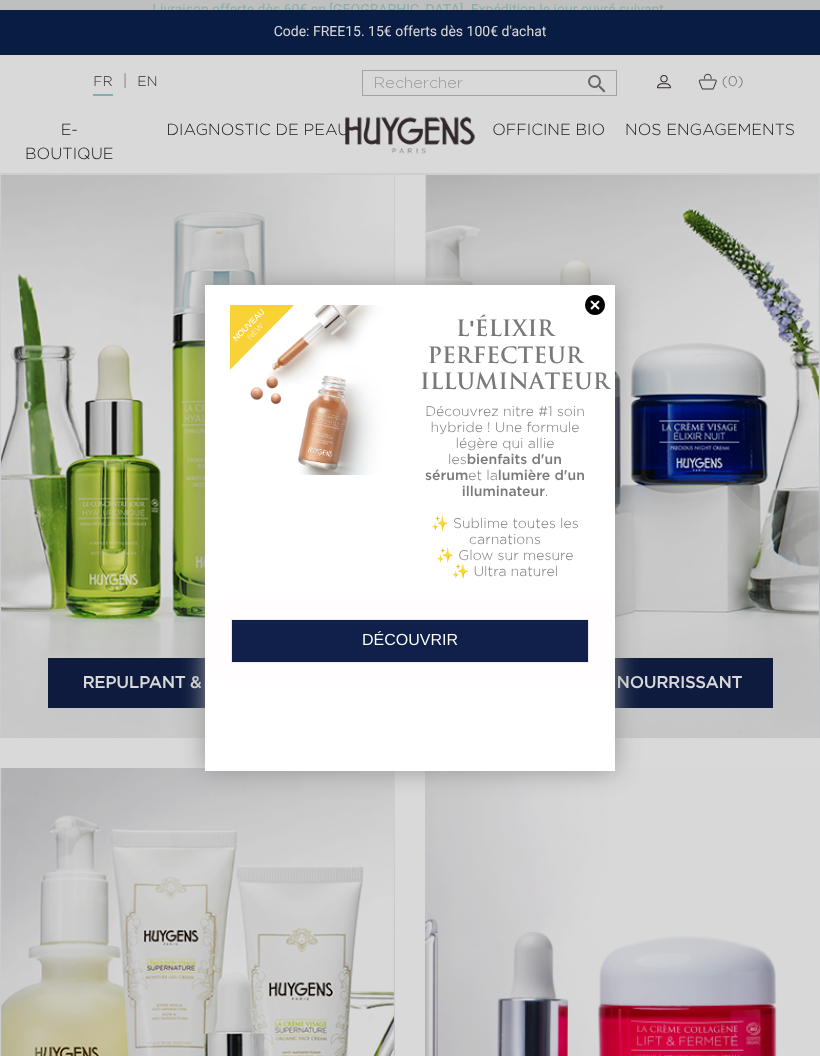 click at bounding box center (595, 305) 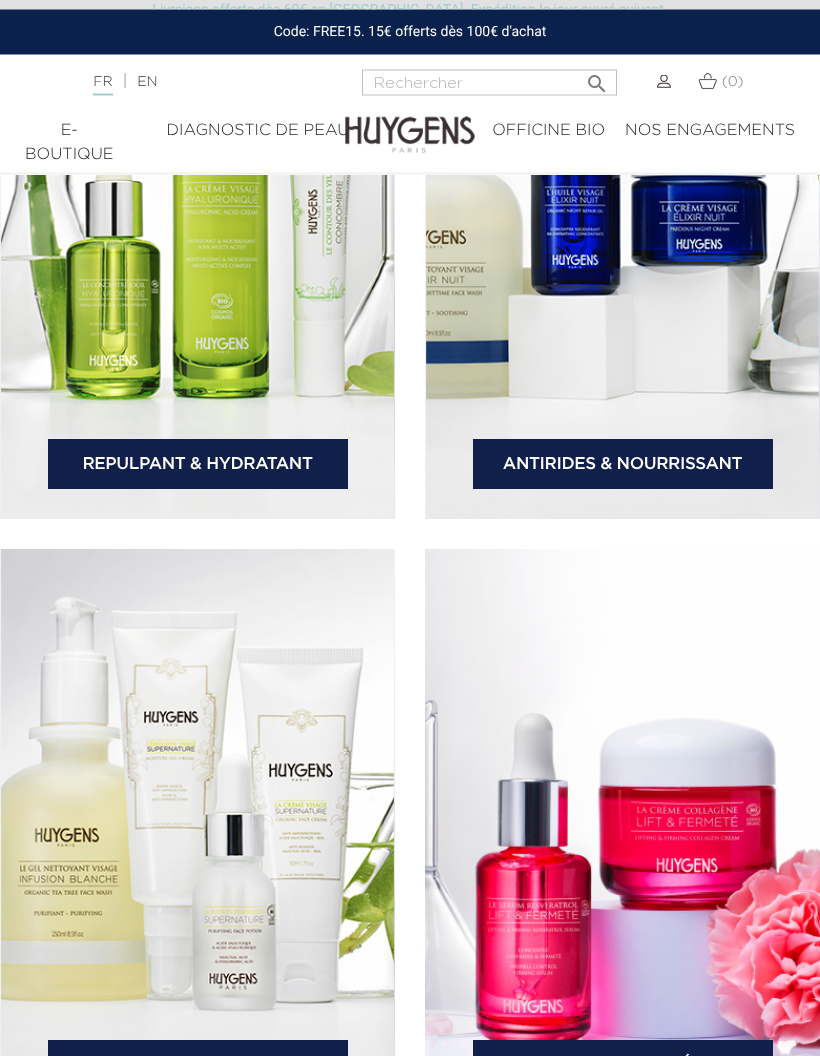 scroll, scrollTop: 3737, scrollLeft: 0, axis: vertical 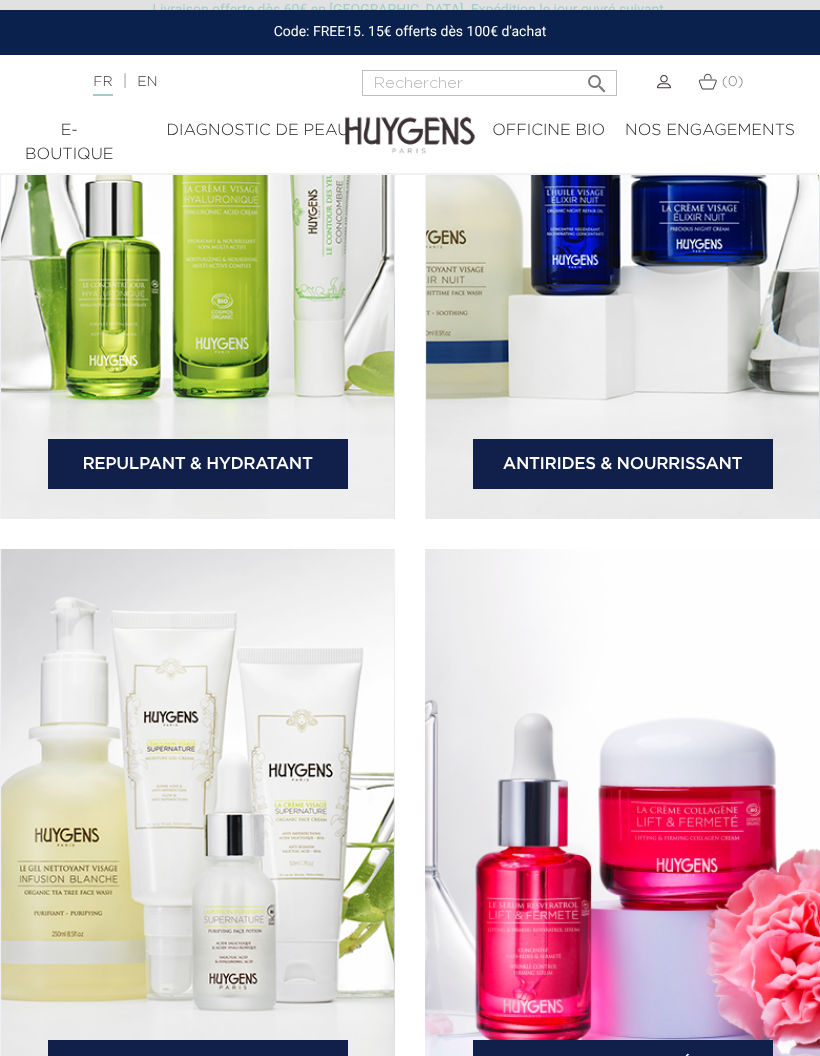 click on "Antirides & Nourrissant" at bounding box center [623, 464] 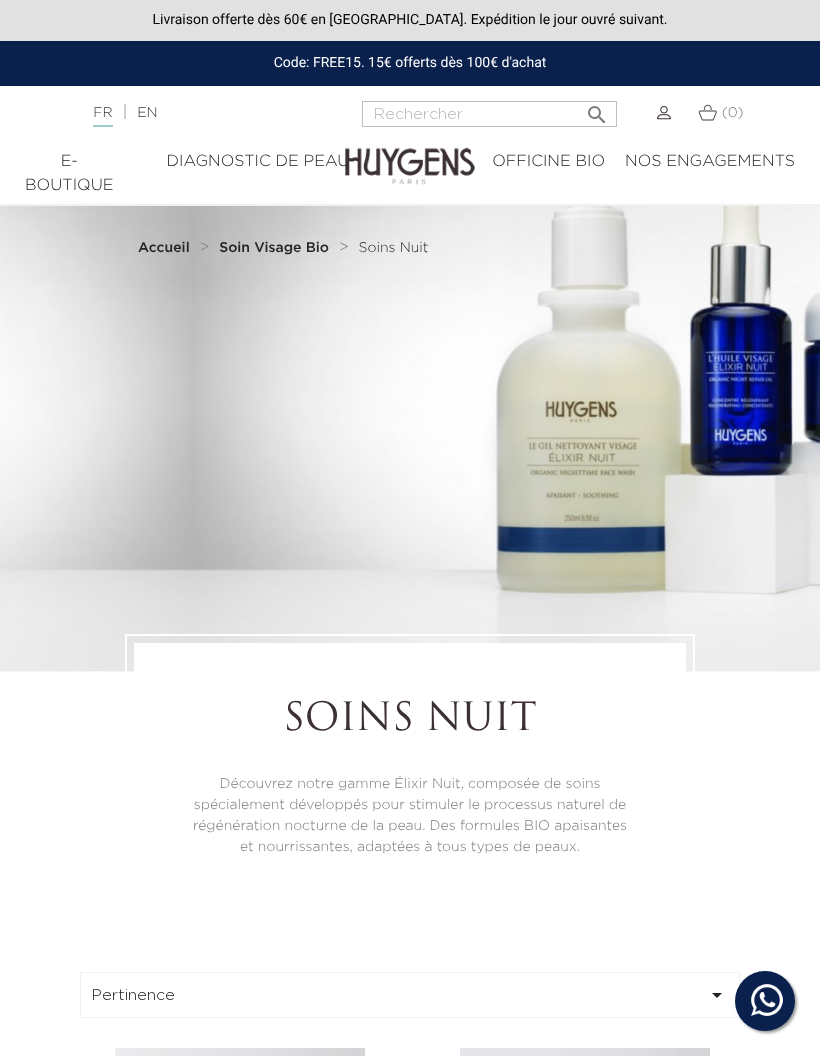 scroll, scrollTop: 0, scrollLeft: 0, axis: both 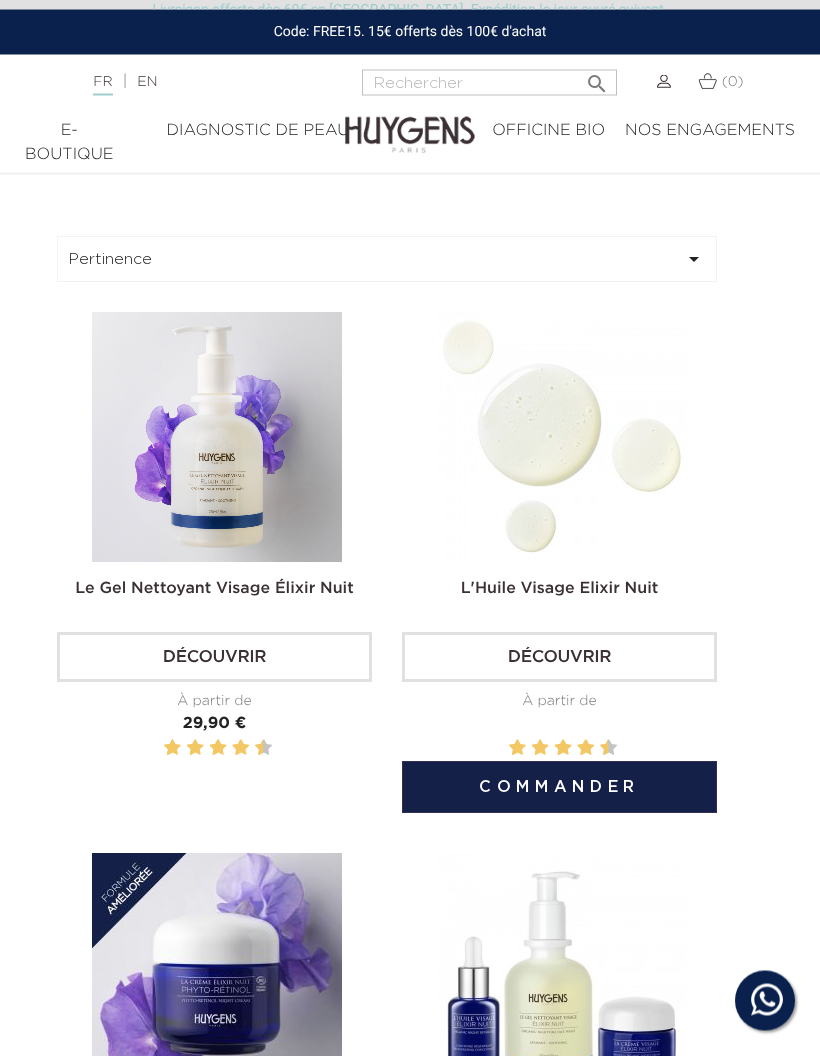 click on "Découvrir" at bounding box center (559, 658) 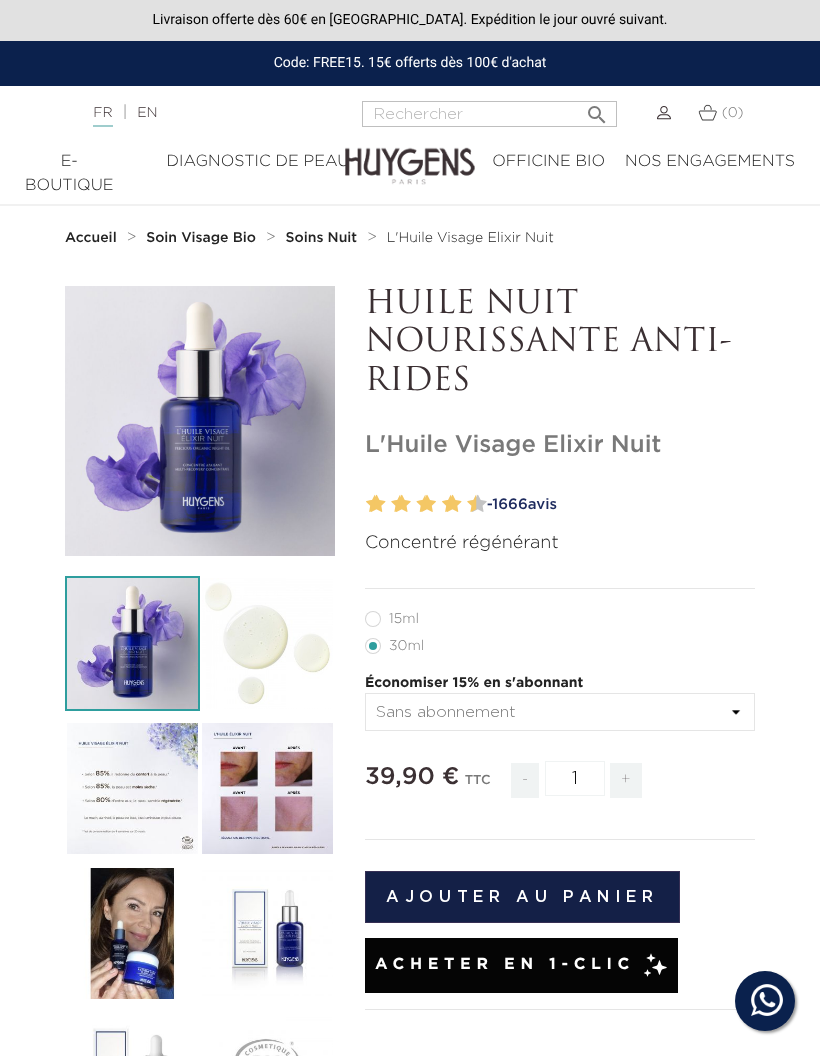 scroll, scrollTop: 0, scrollLeft: 0, axis: both 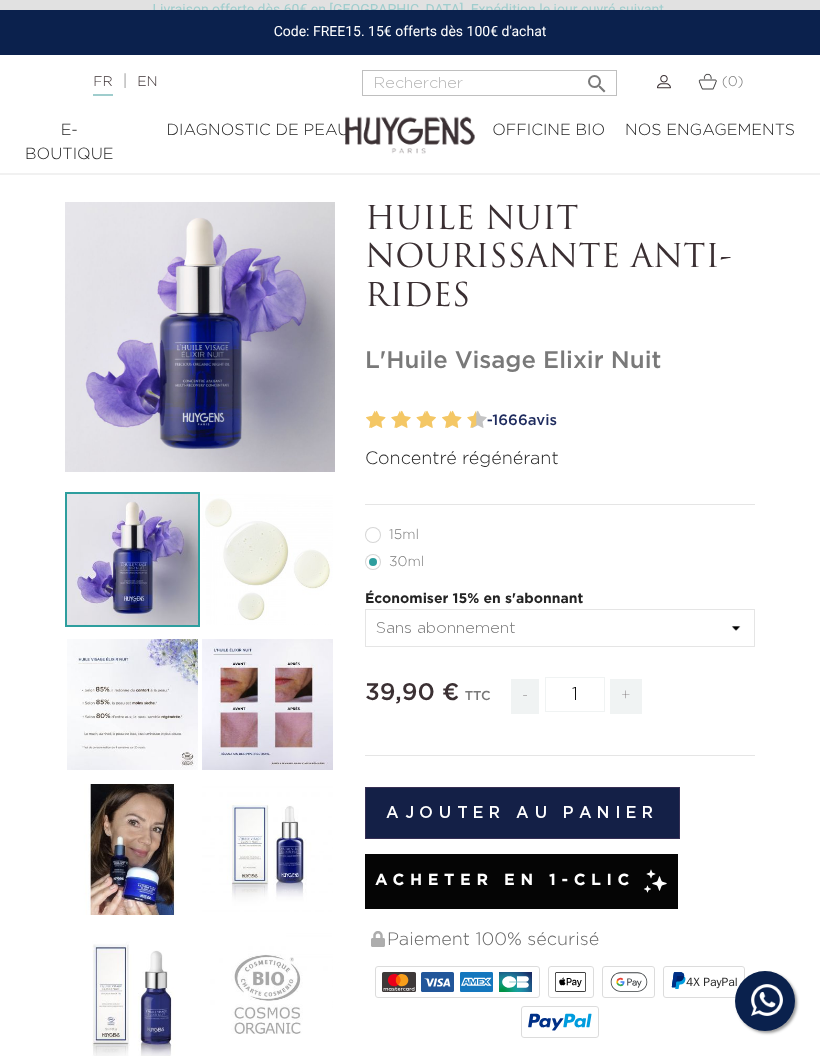 click on "15ml" at bounding box center [404, 535] 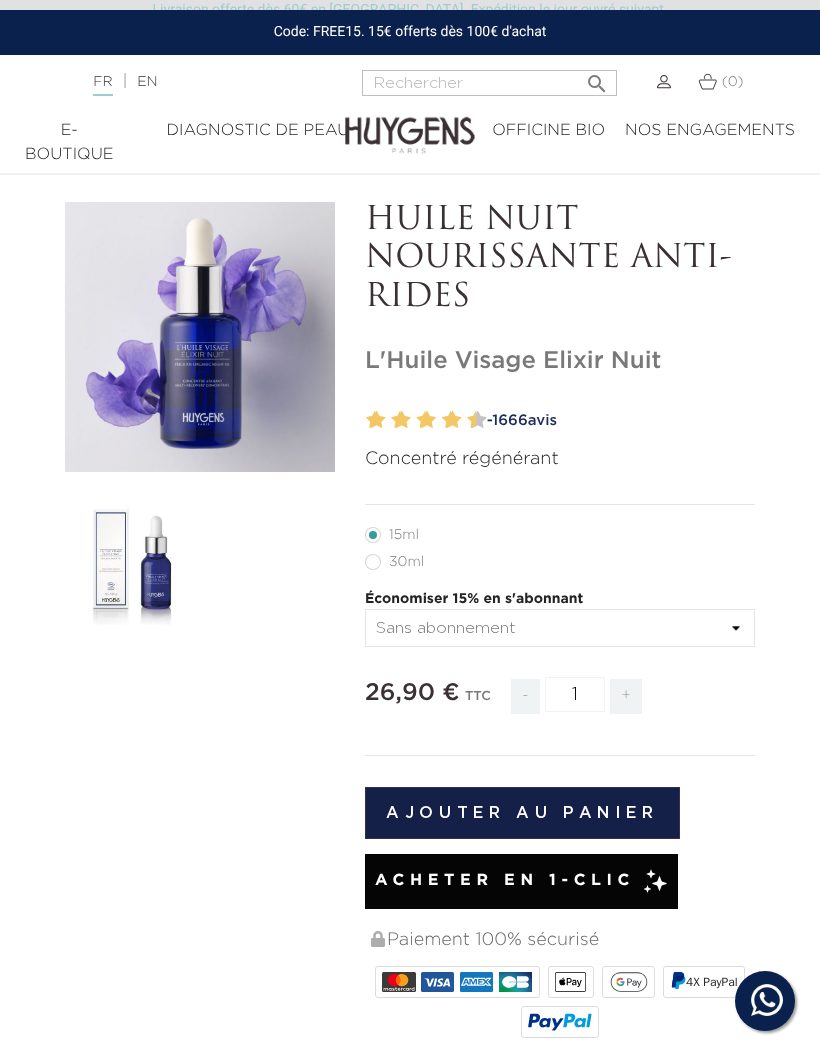 scroll, scrollTop: 137, scrollLeft: 0, axis: vertical 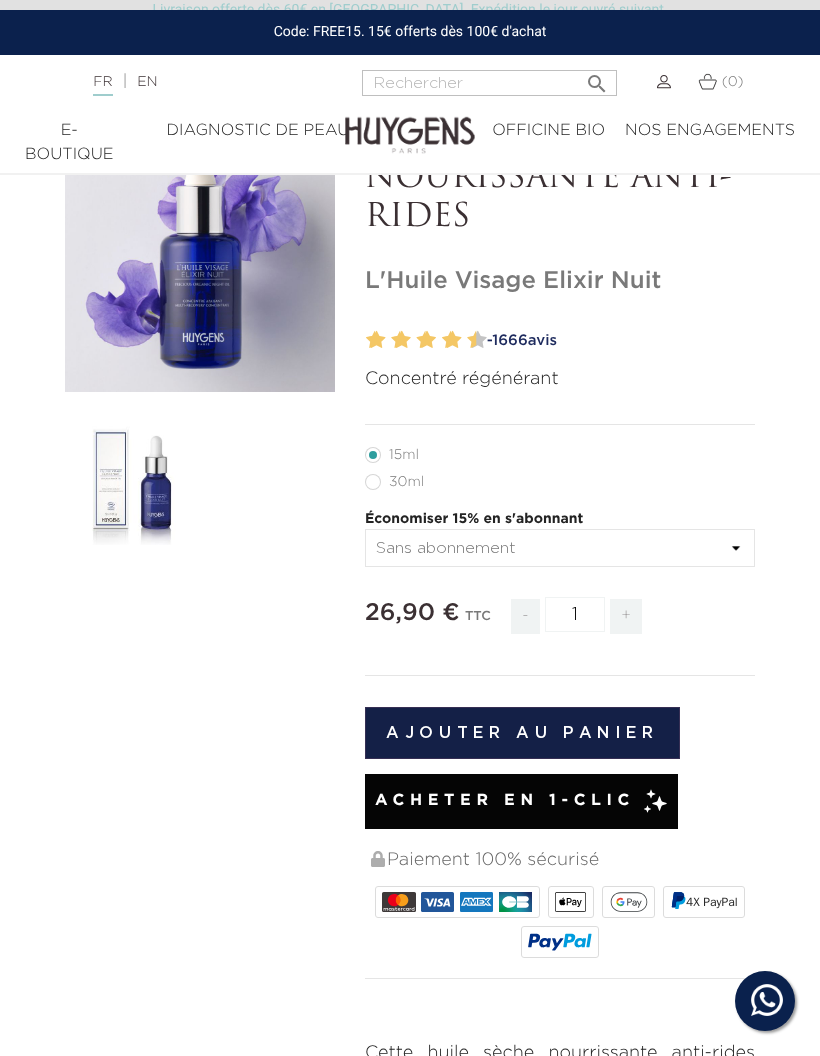 click on "Ajouter au panier" at bounding box center (522, 733) 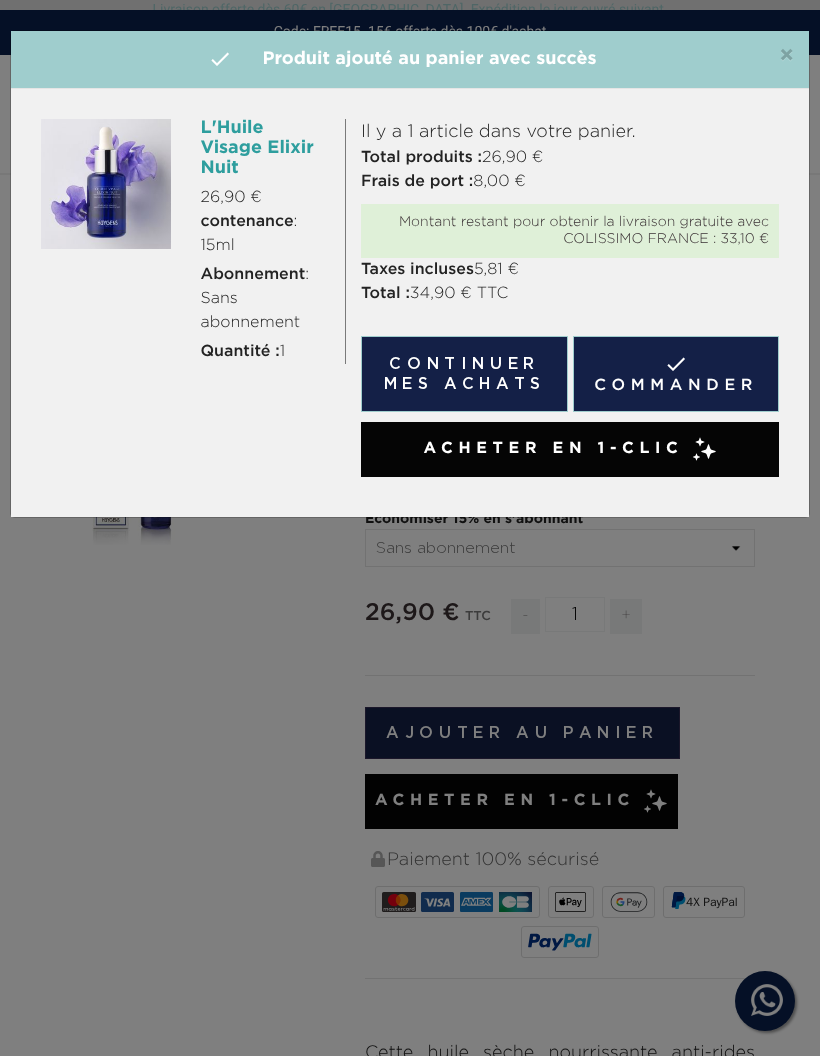 click on "Continuer mes achats" at bounding box center (464, 374) 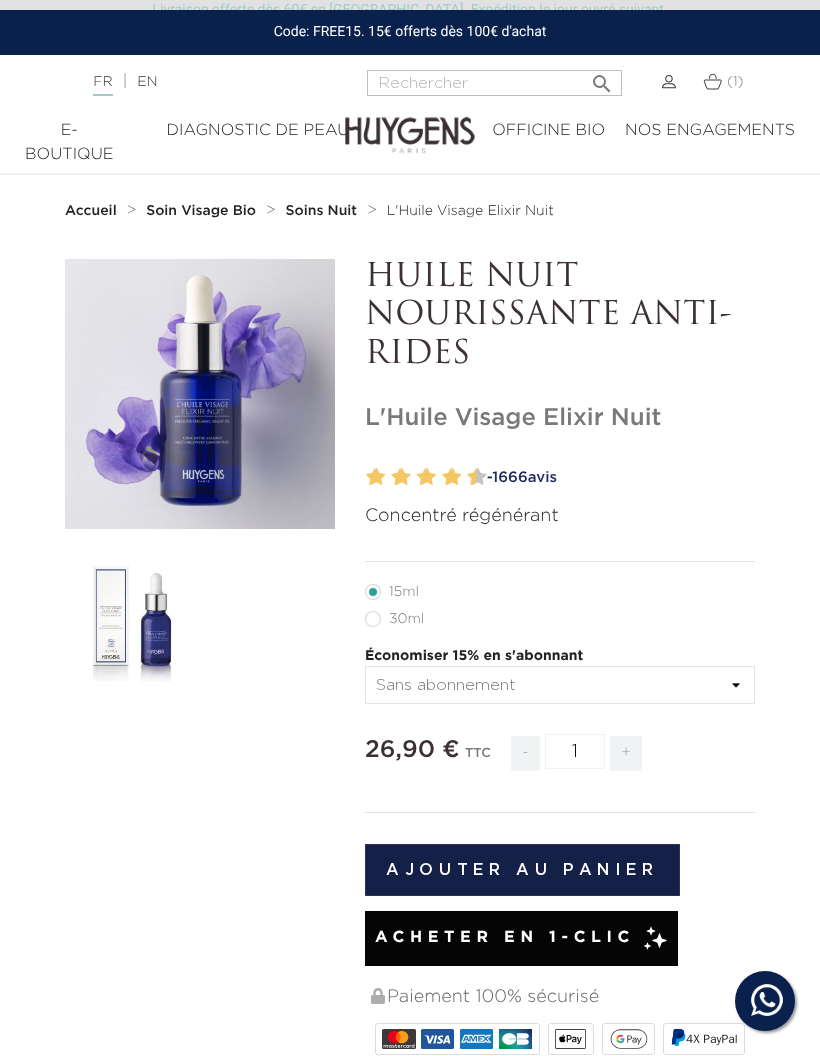 scroll, scrollTop: 30, scrollLeft: 0, axis: vertical 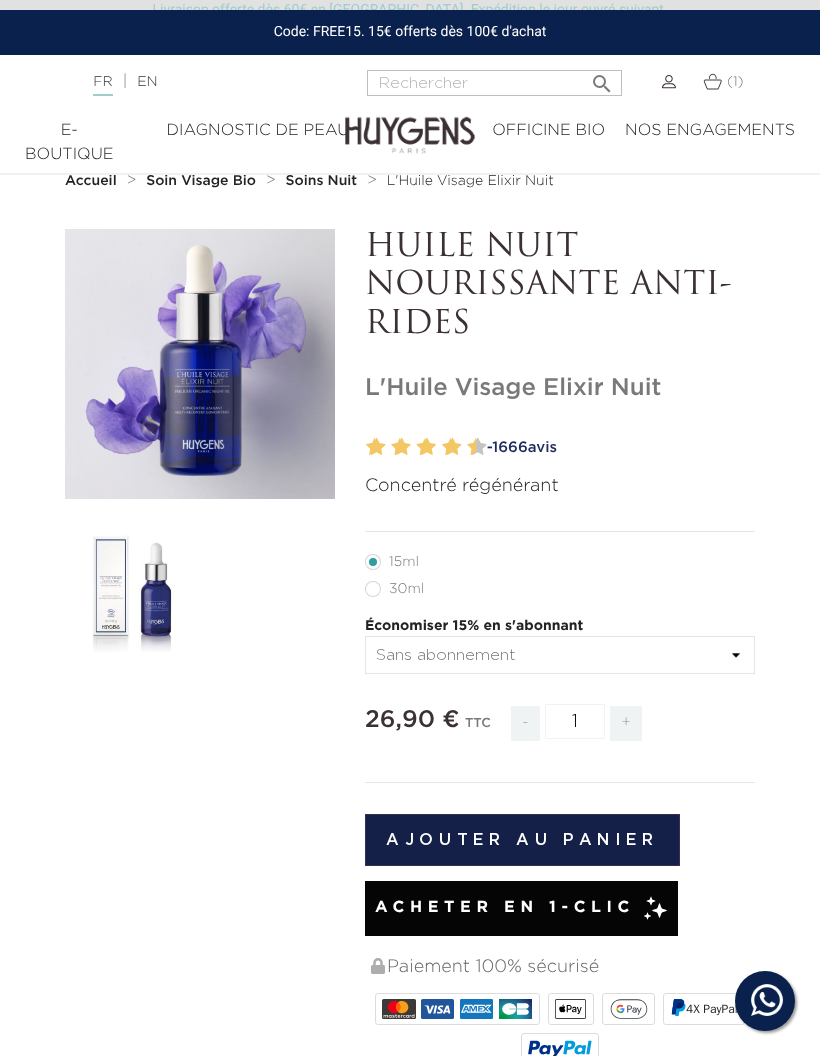 click on "Accueil" at bounding box center [91, 181] 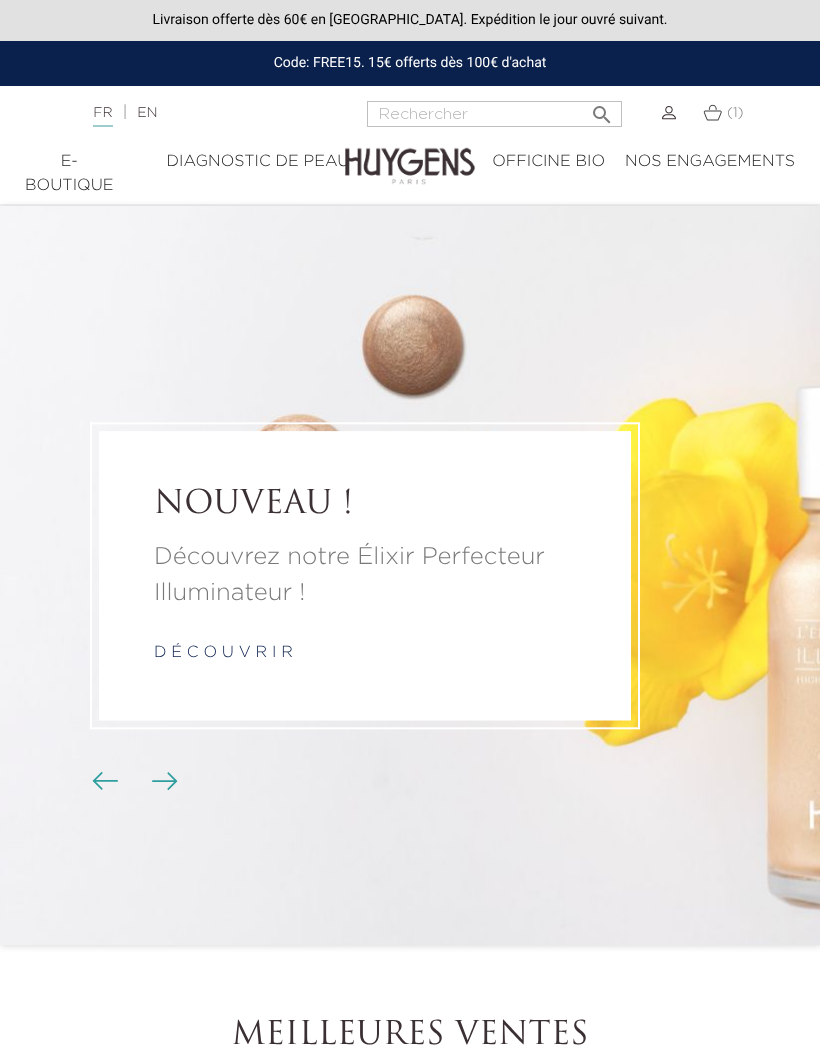 scroll, scrollTop: 0, scrollLeft: 0, axis: both 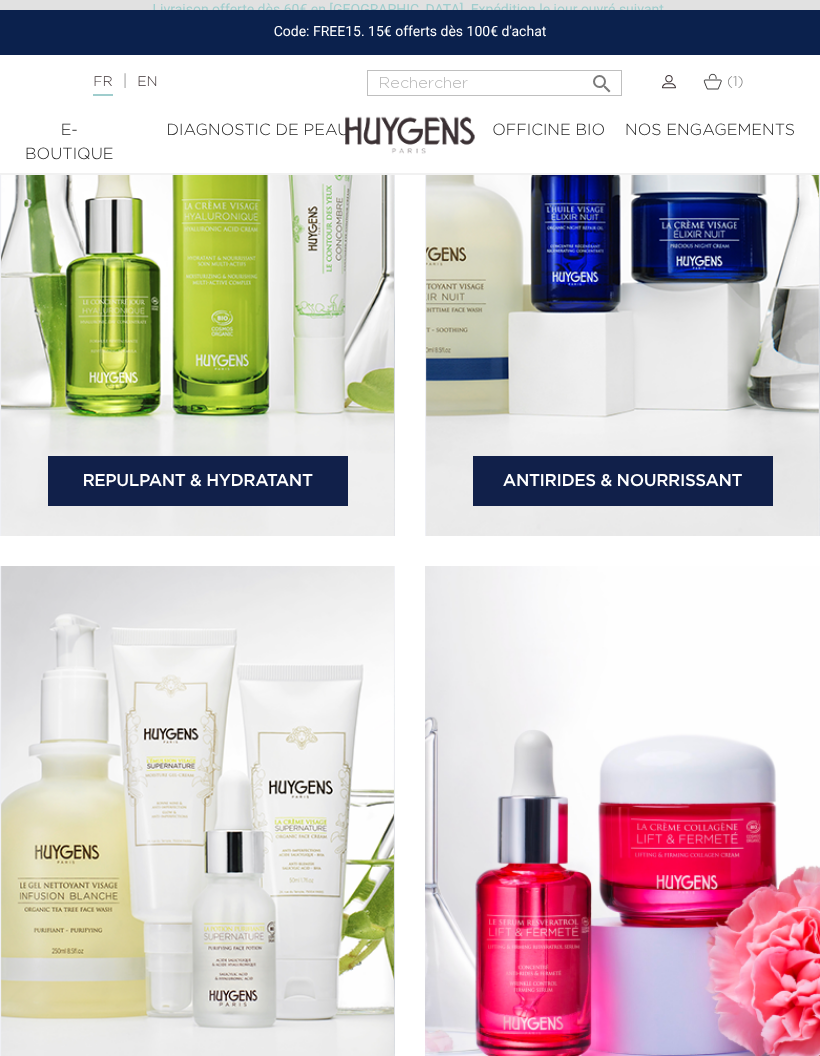 click on "Repulpant & Hydratant" at bounding box center (198, 481) 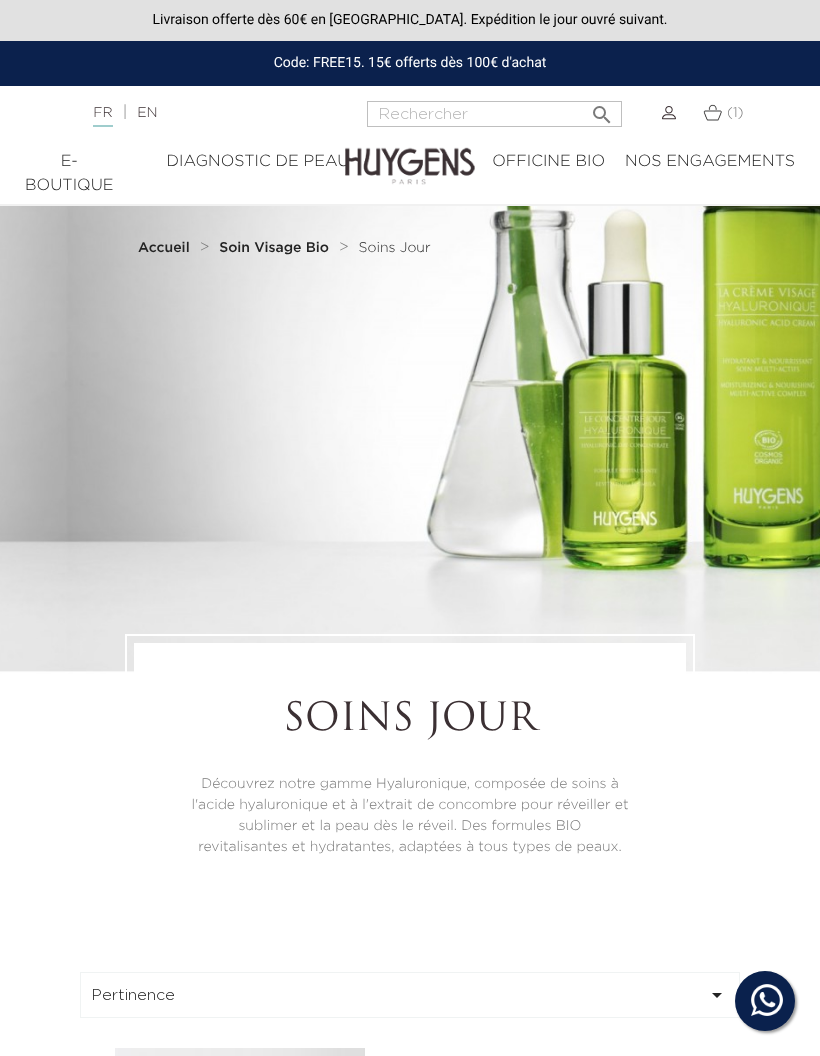 scroll, scrollTop: 0, scrollLeft: 0, axis: both 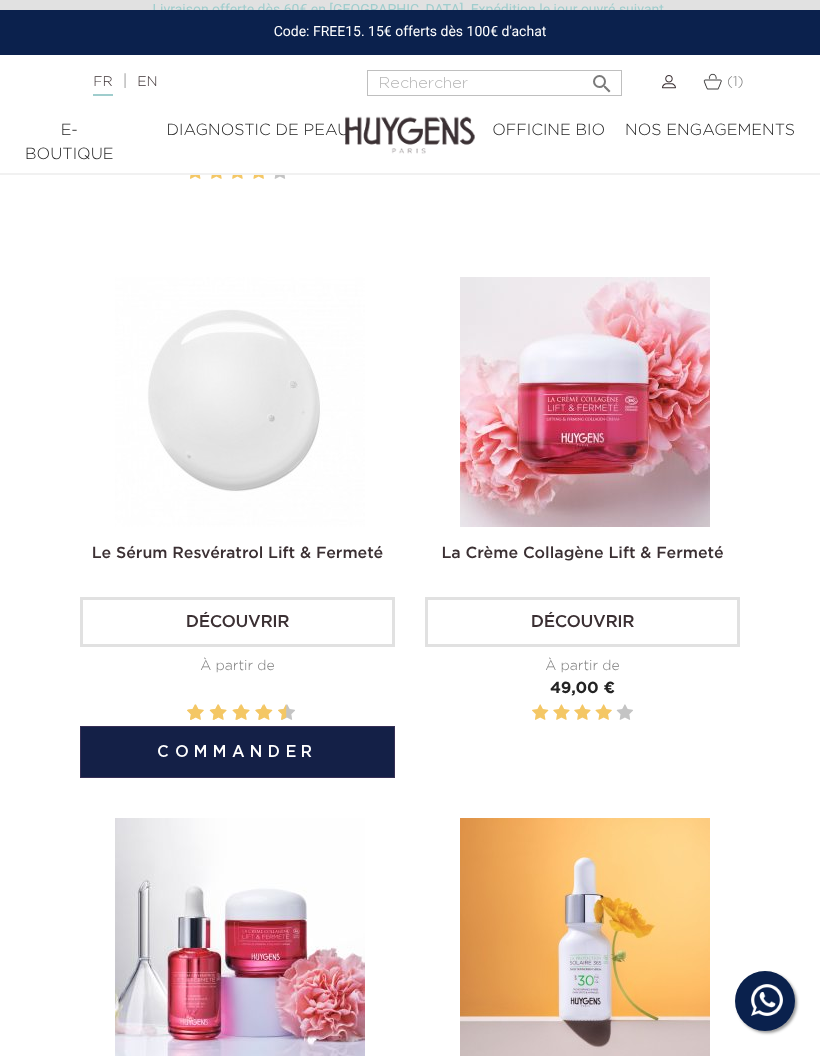 click on "Découvrir" at bounding box center [237, 622] 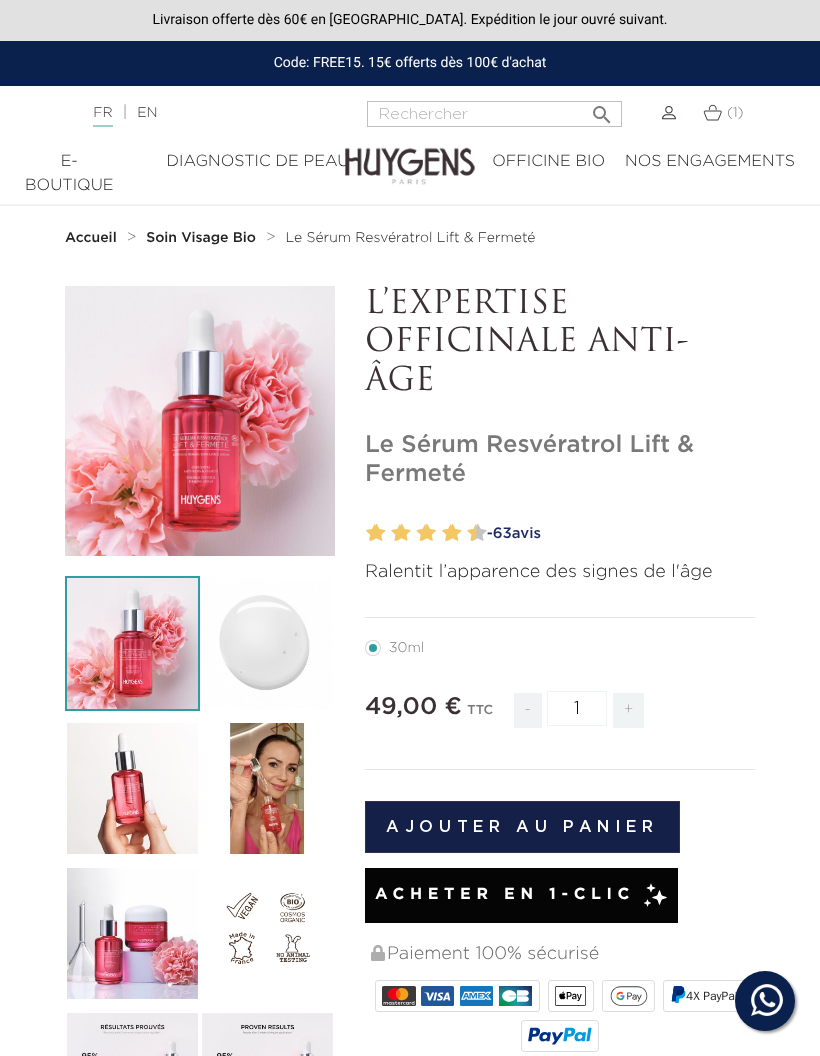 scroll, scrollTop: 0, scrollLeft: 0, axis: both 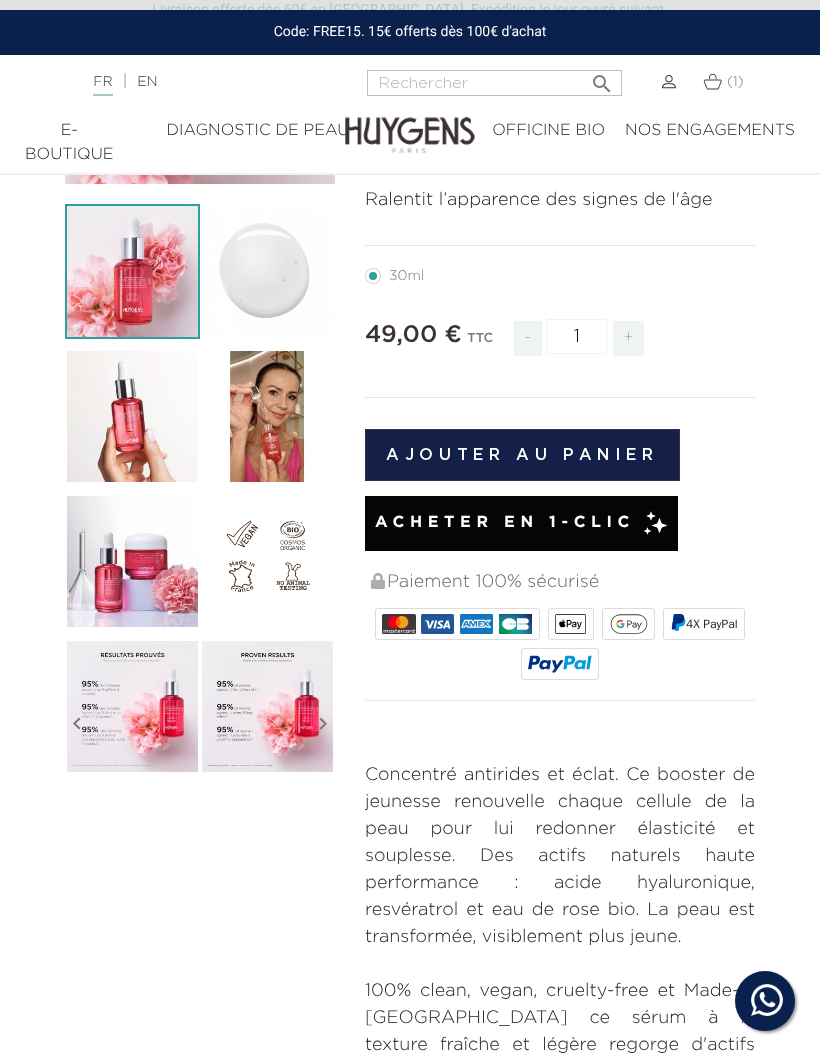 click at bounding box center [132, 706] 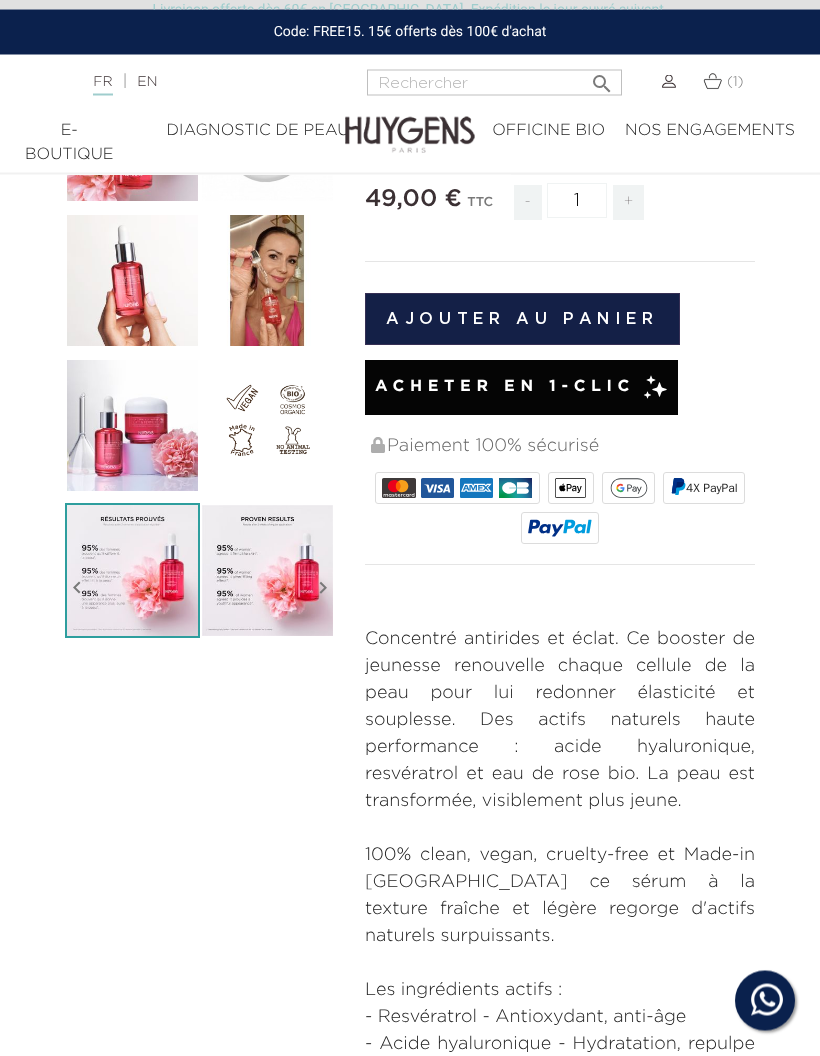 scroll, scrollTop: 481, scrollLeft: 0, axis: vertical 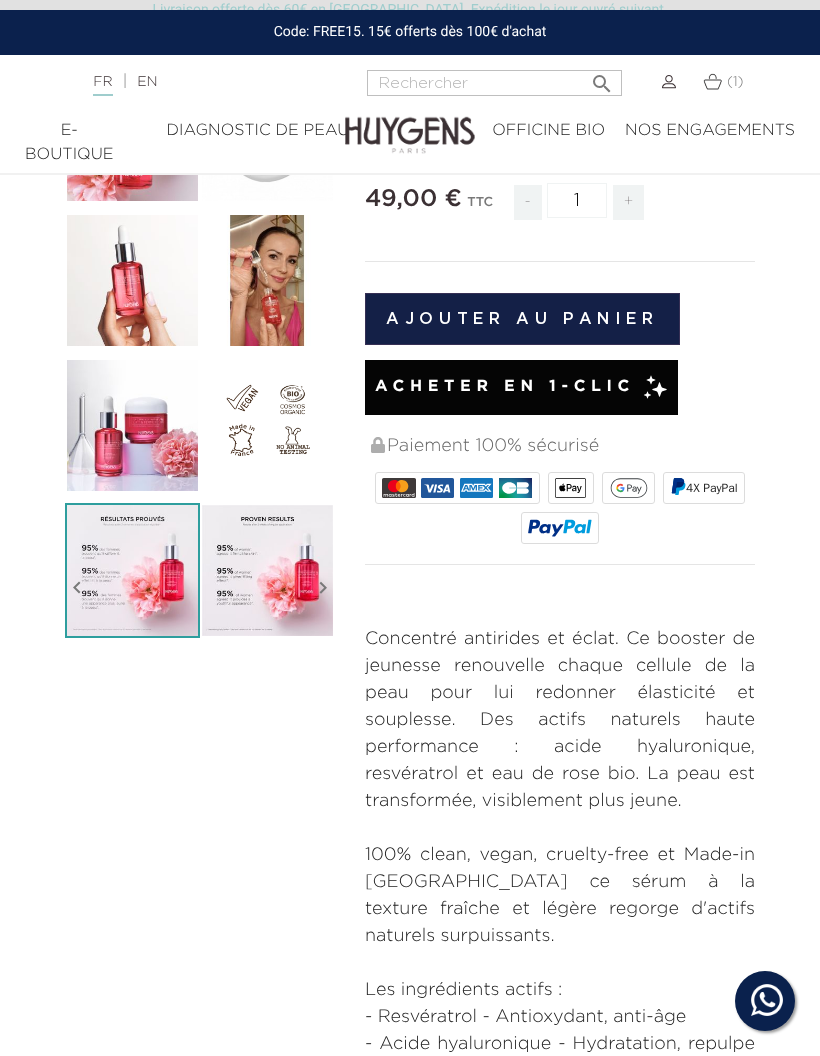 click at bounding box center [132, 570] 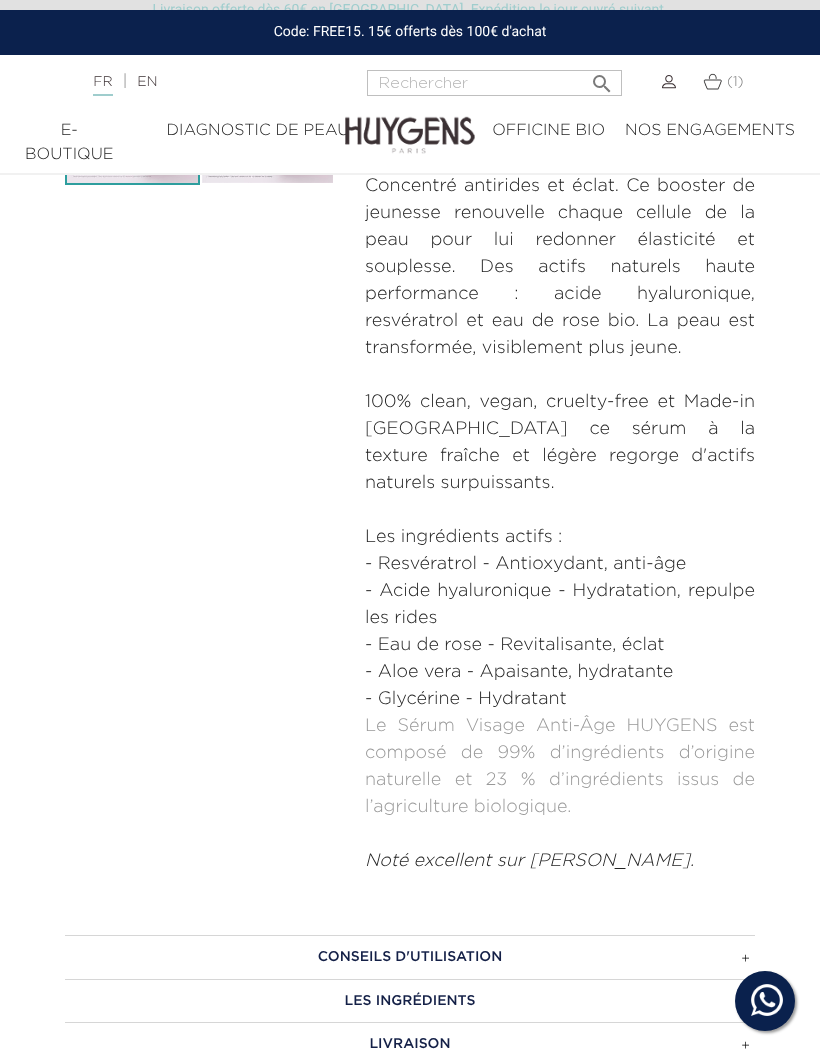 scroll, scrollTop: 935, scrollLeft: 0, axis: vertical 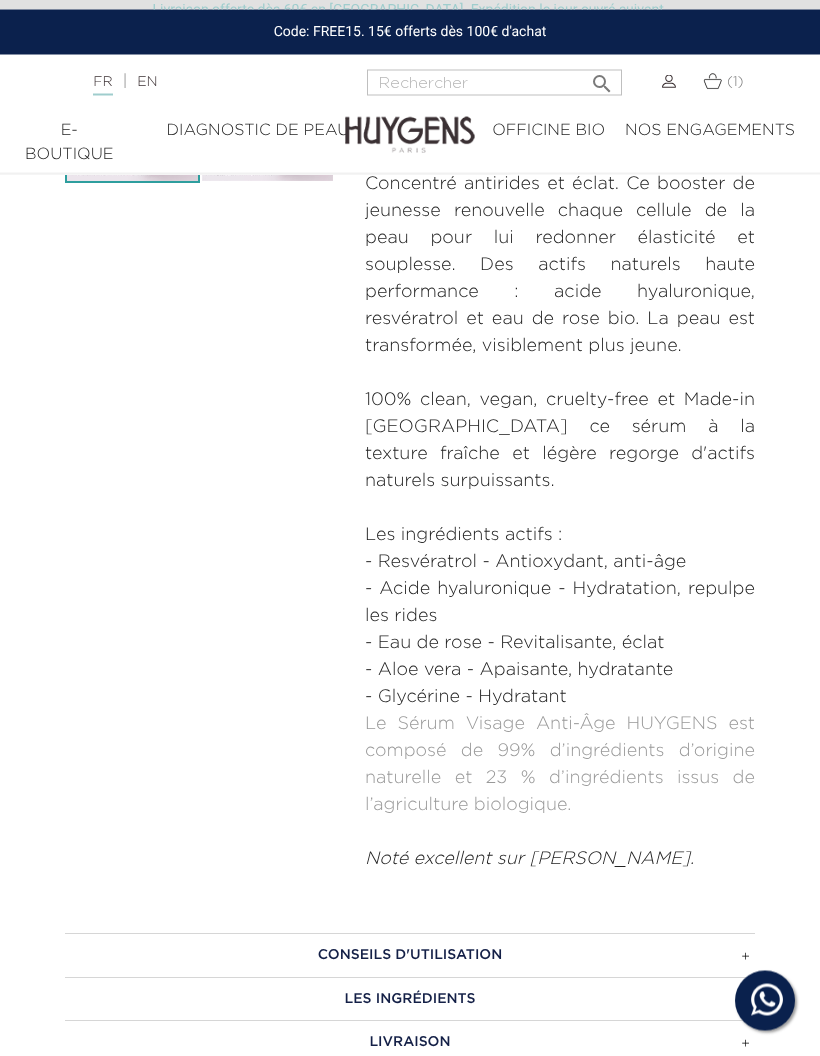 click on "Diagnostic de peau" at bounding box center (258, 131) 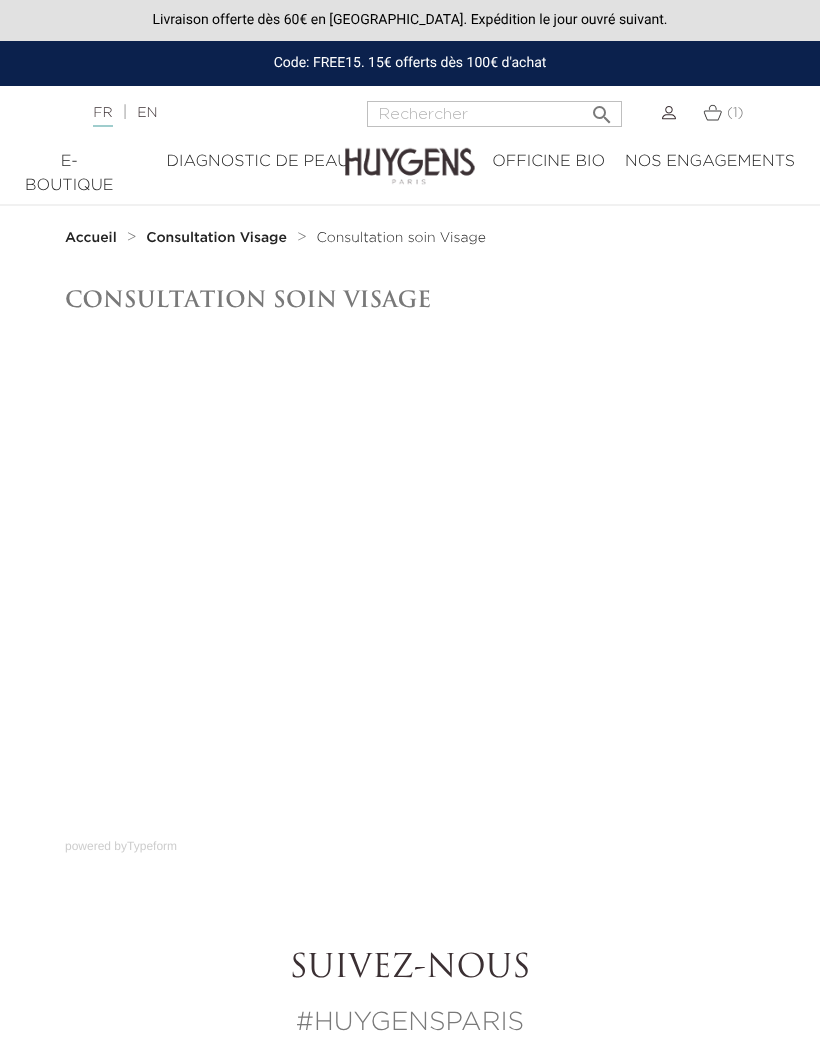 scroll, scrollTop: 0, scrollLeft: 0, axis: both 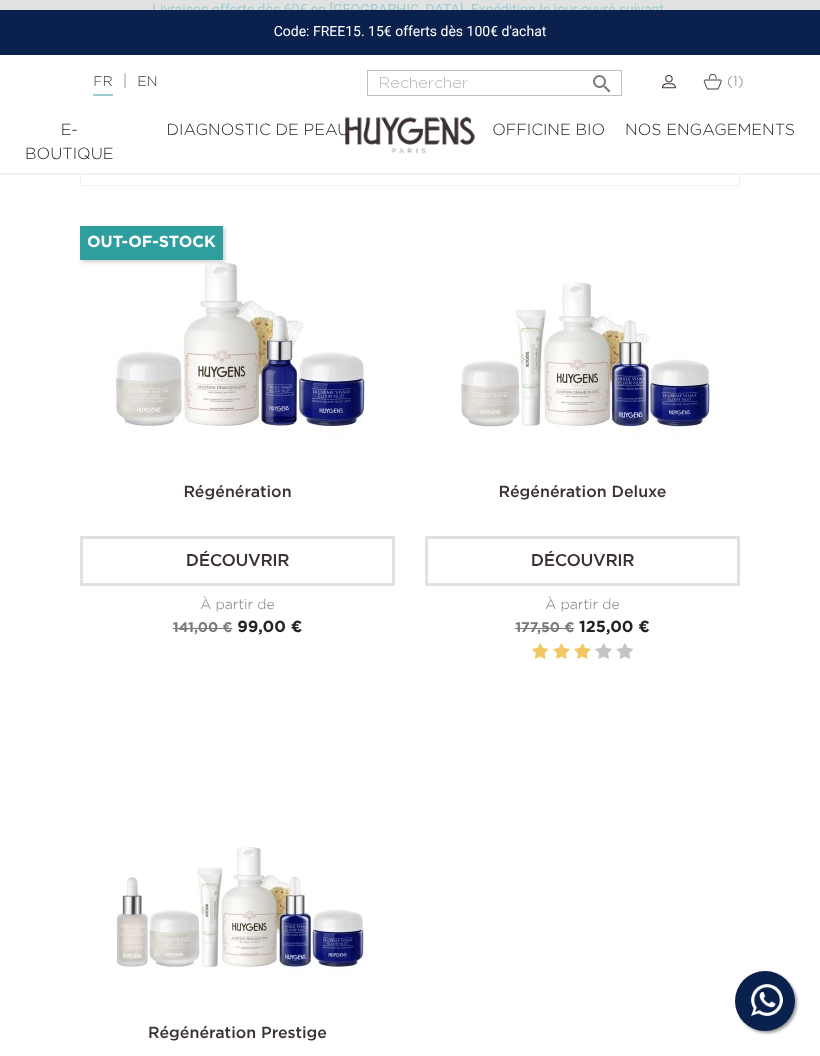 click on "Découvrir" at bounding box center [237, 561] 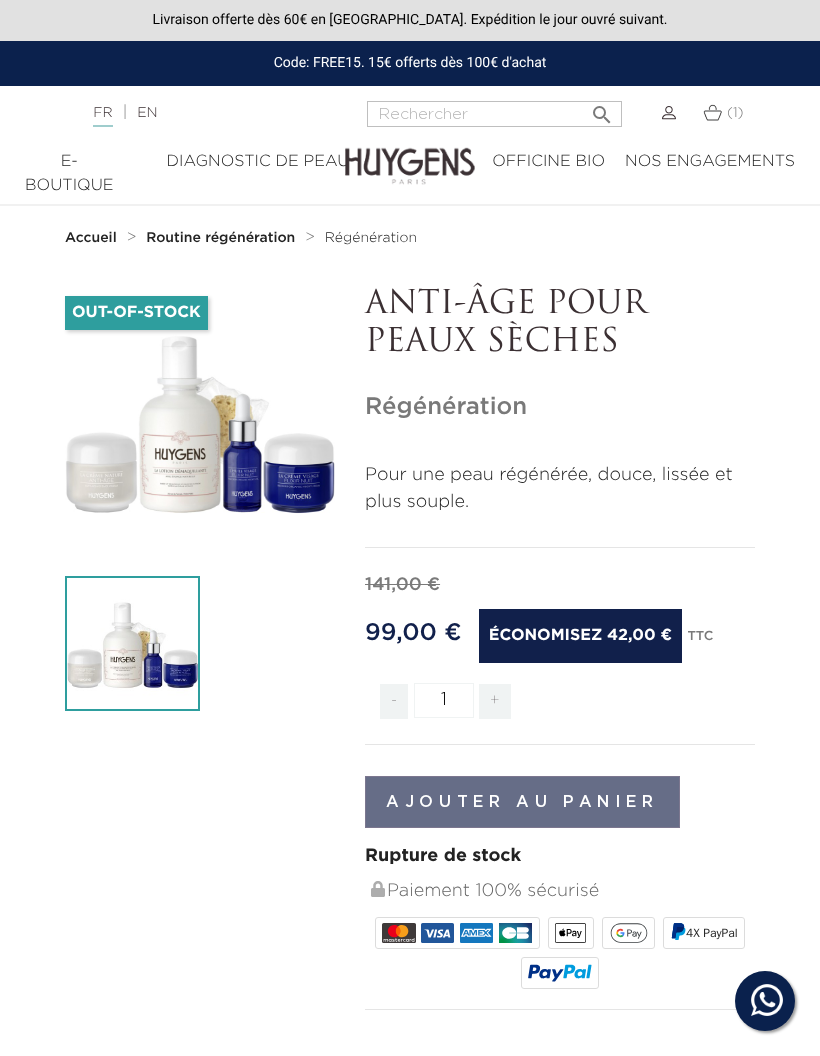 scroll, scrollTop: 0, scrollLeft: 0, axis: both 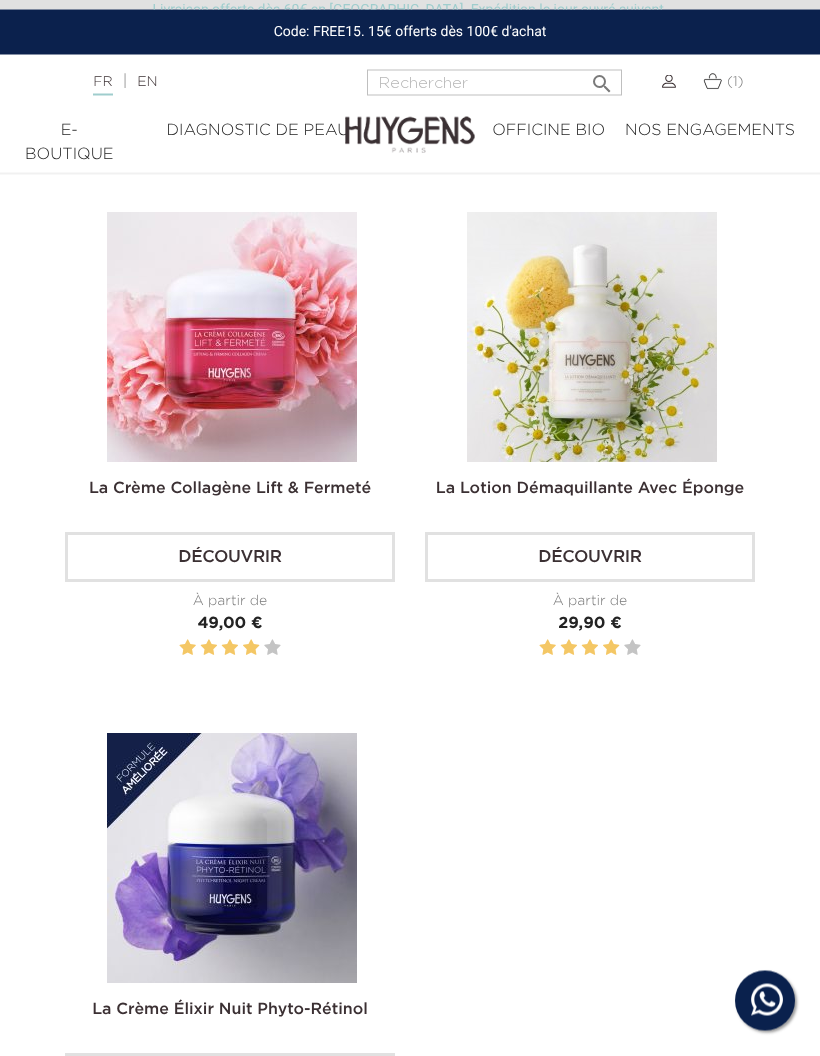 click on "E-Boutique" at bounding box center (69, 143) 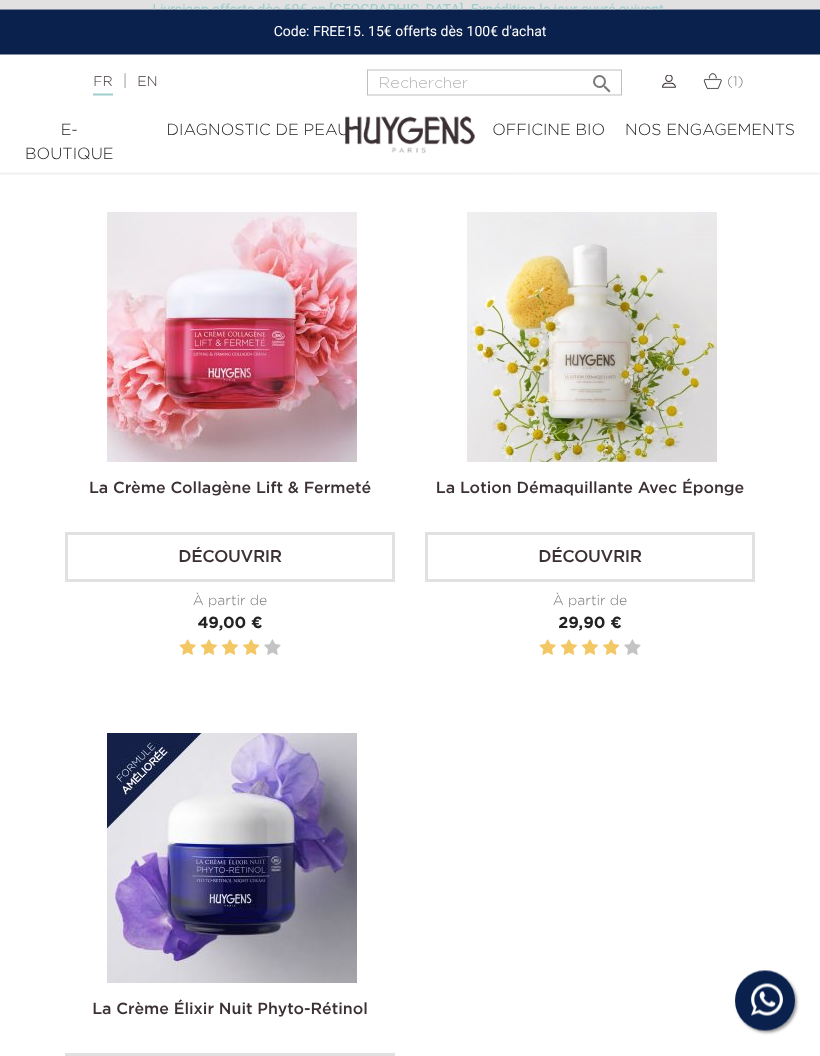 click on "E-Boutique" at bounding box center [69, 143] 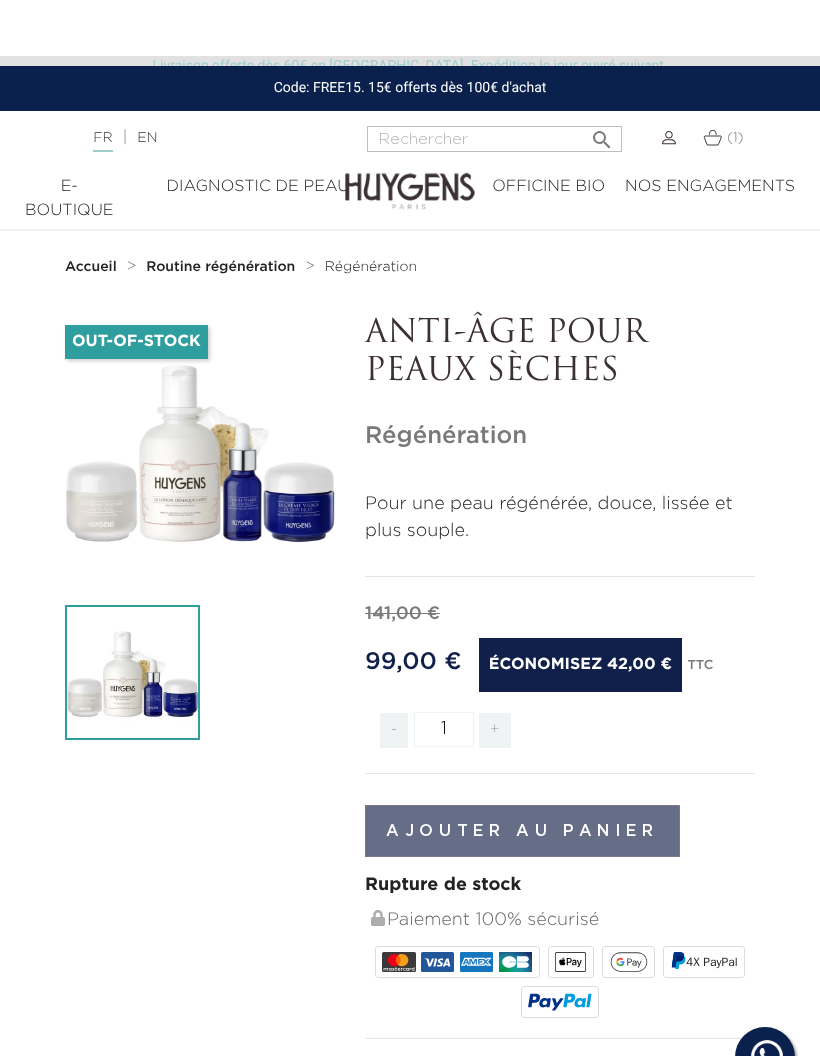 scroll, scrollTop: 8, scrollLeft: 0, axis: vertical 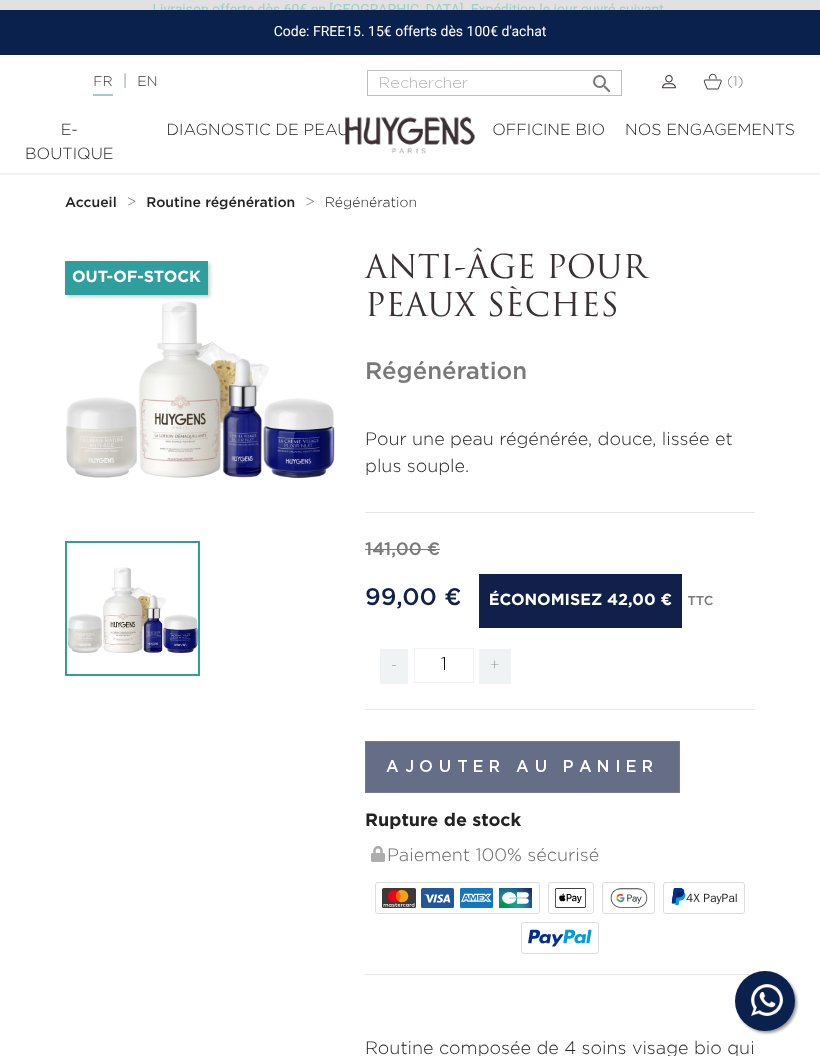 click at bounding box center (410, 120) 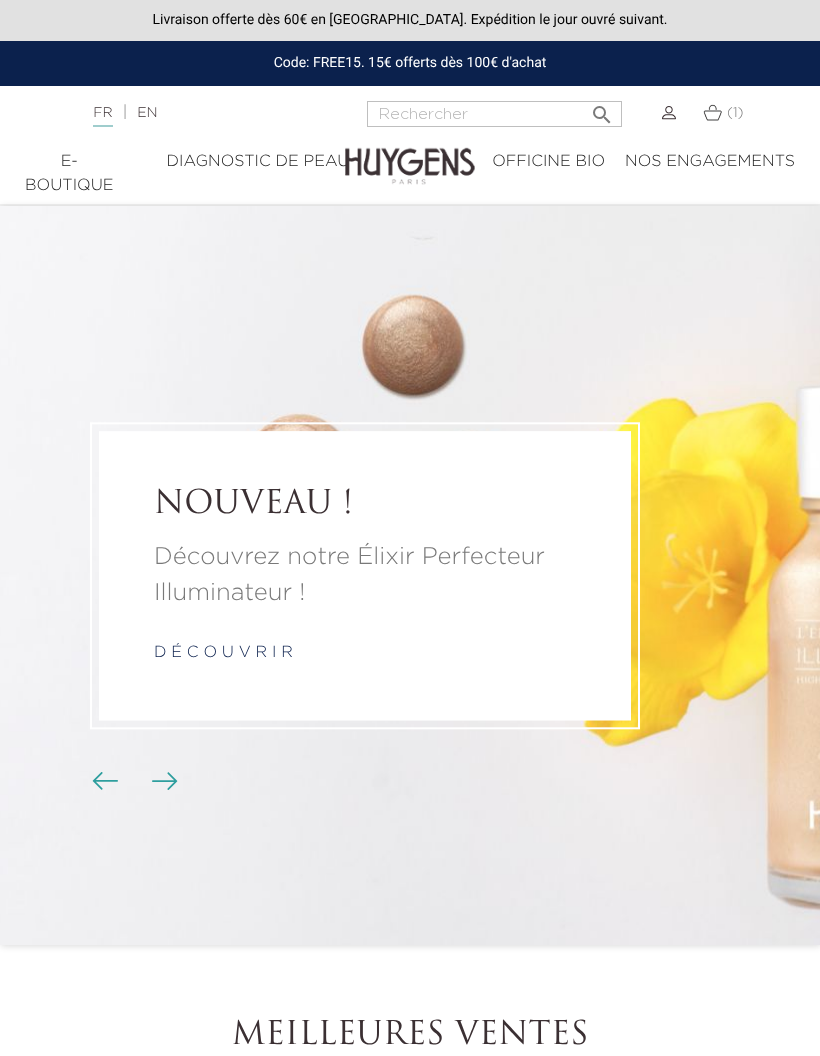 scroll, scrollTop: 0, scrollLeft: 0, axis: both 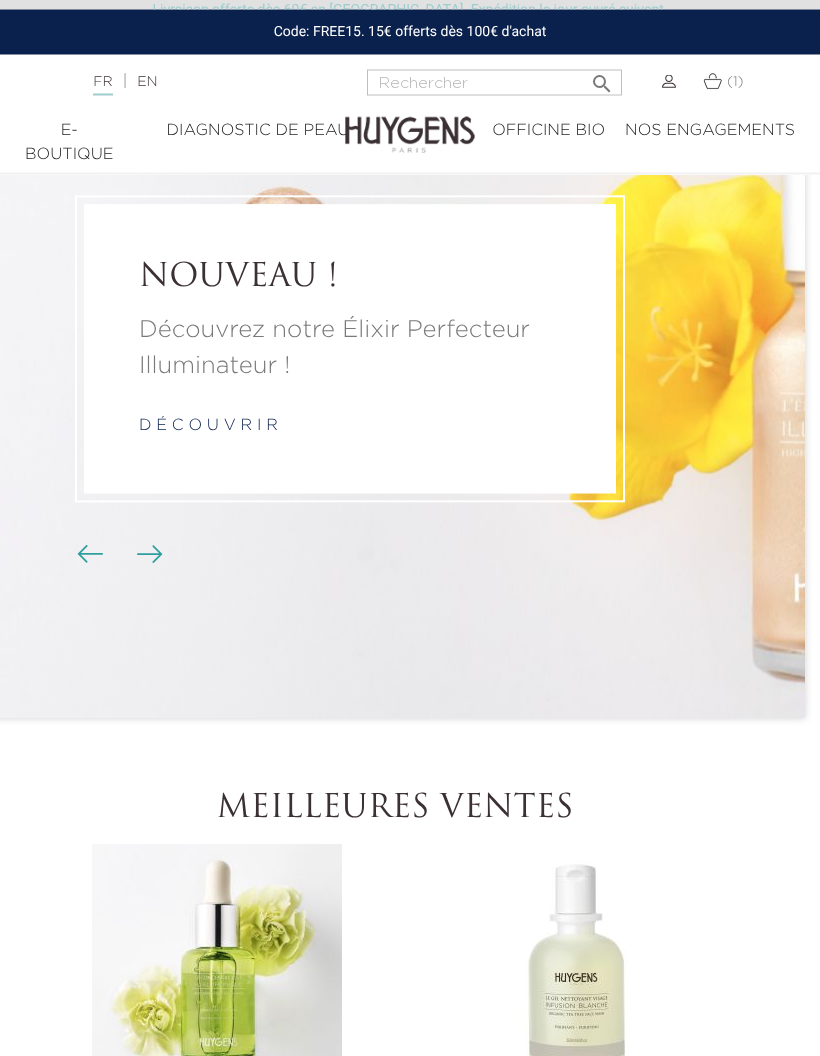 click on "d é c o u v r i r" at bounding box center (208, 427) 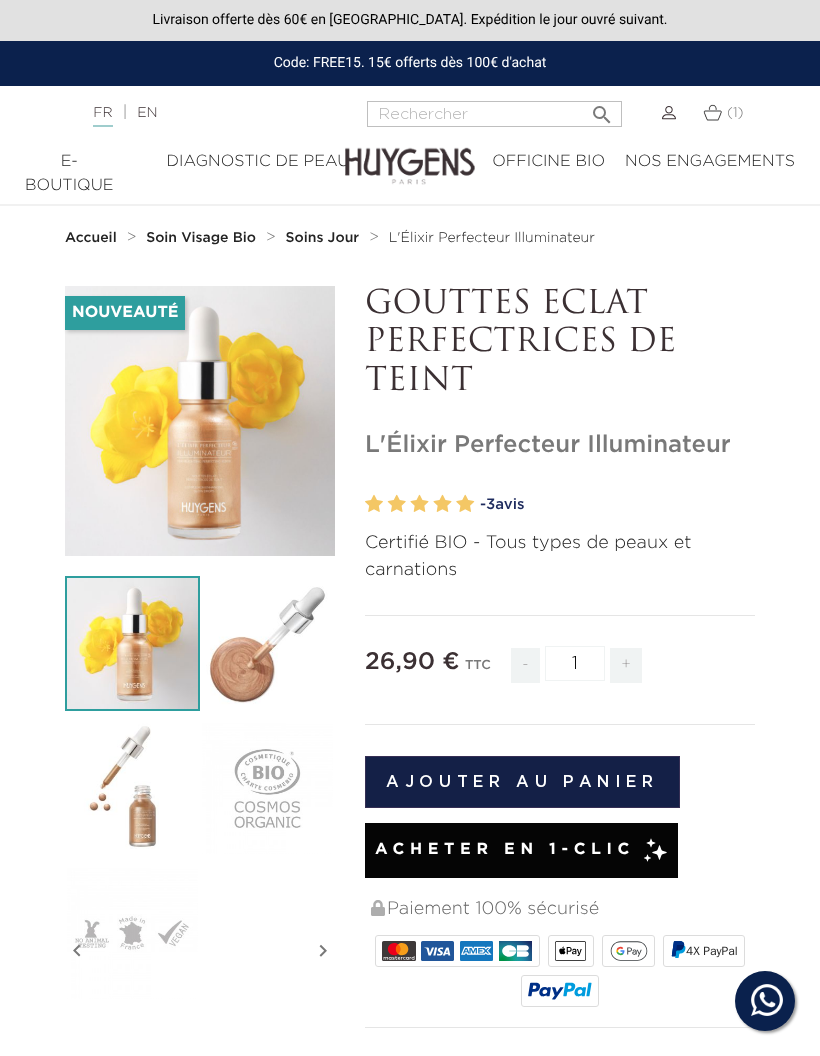 scroll, scrollTop: 0, scrollLeft: 0, axis: both 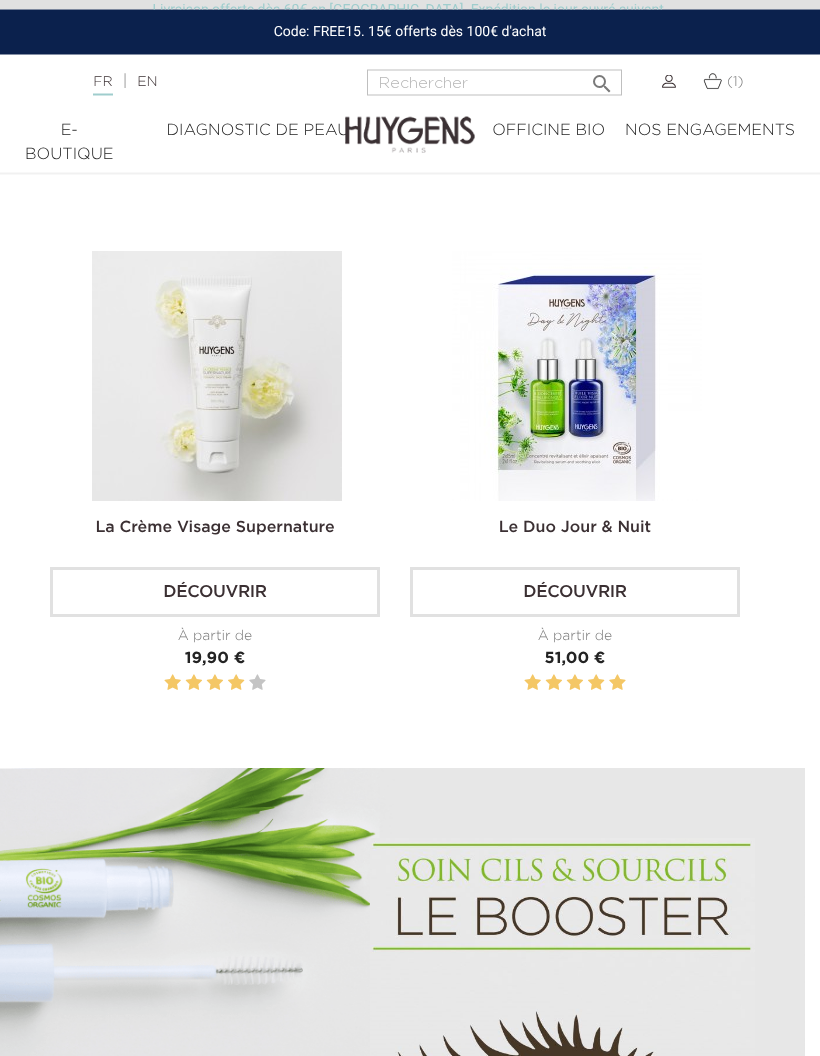 click on "Le Duo Jour & Nuit" at bounding box center [575, 529] 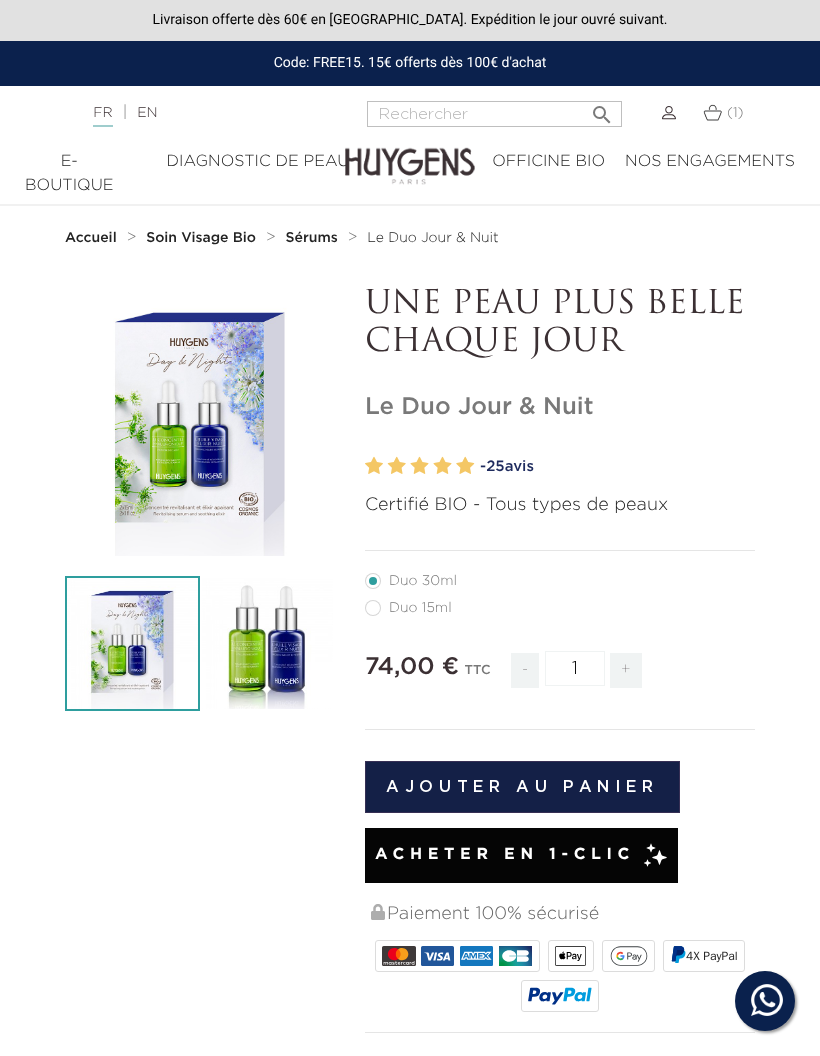 scroll, scrollTop: 0, scrollLeft: 0, axis: both 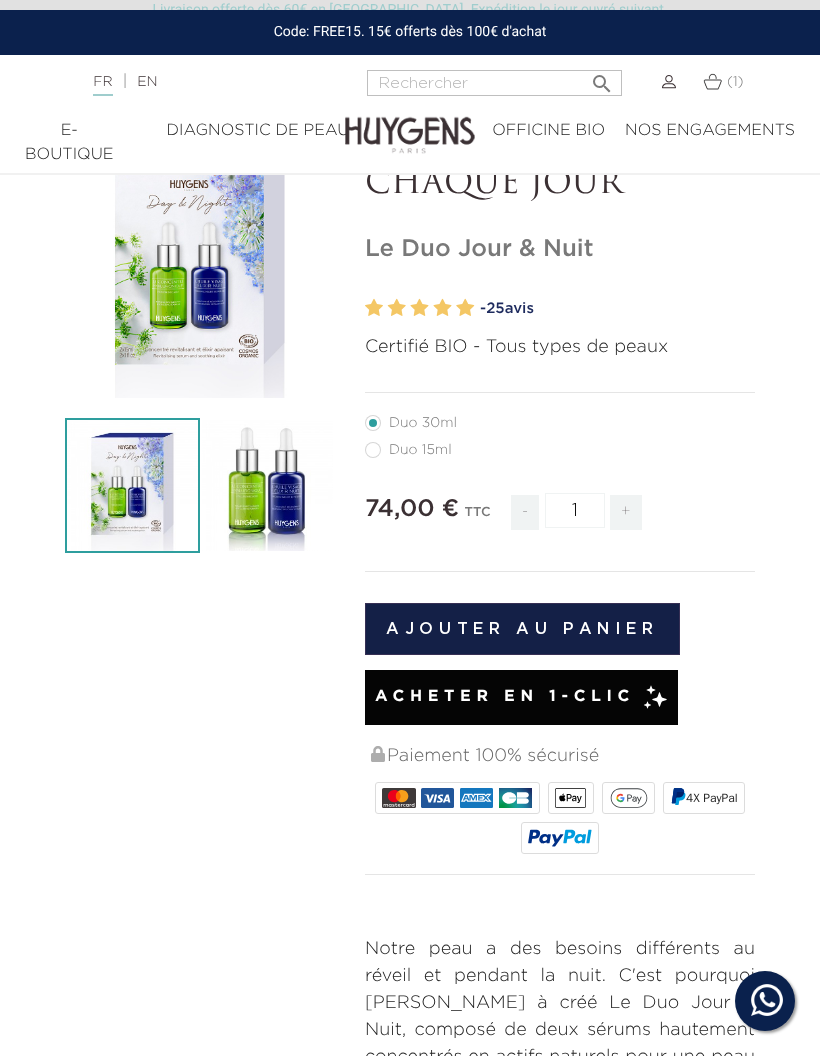 click on "Duo 15ml" at bounding box center (420, 450) 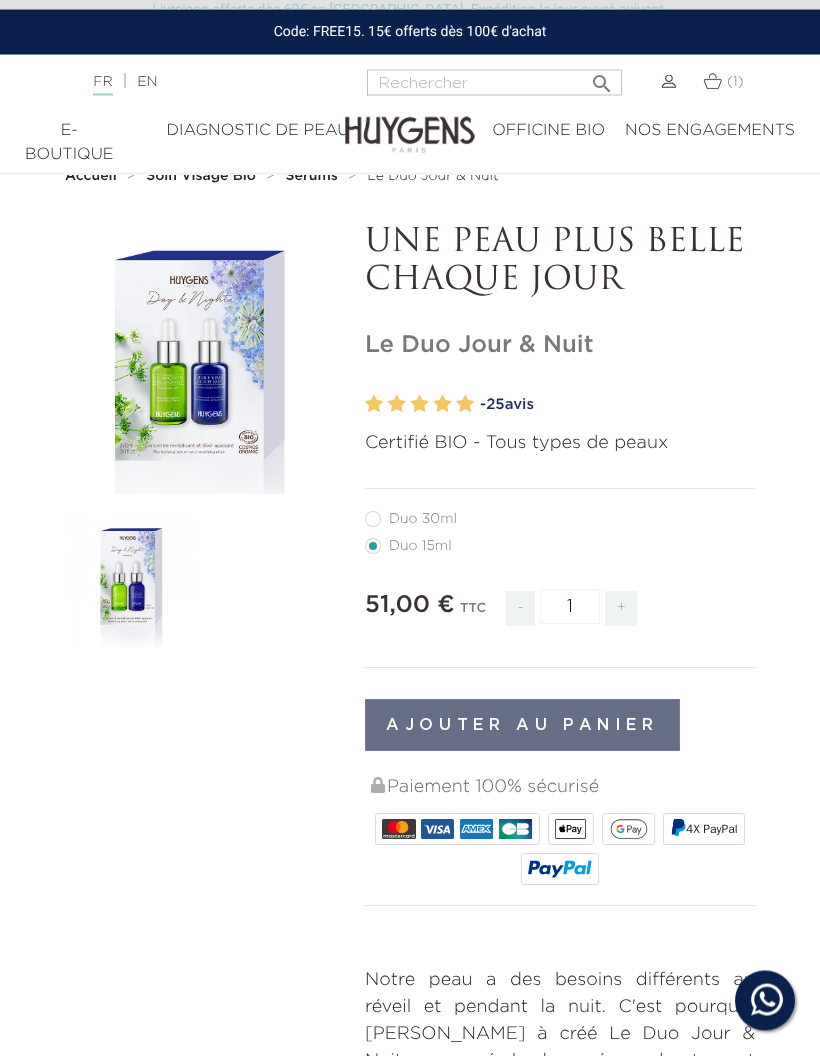 scroll, scrollTop: 0, scrollLeft: 0, axis: both 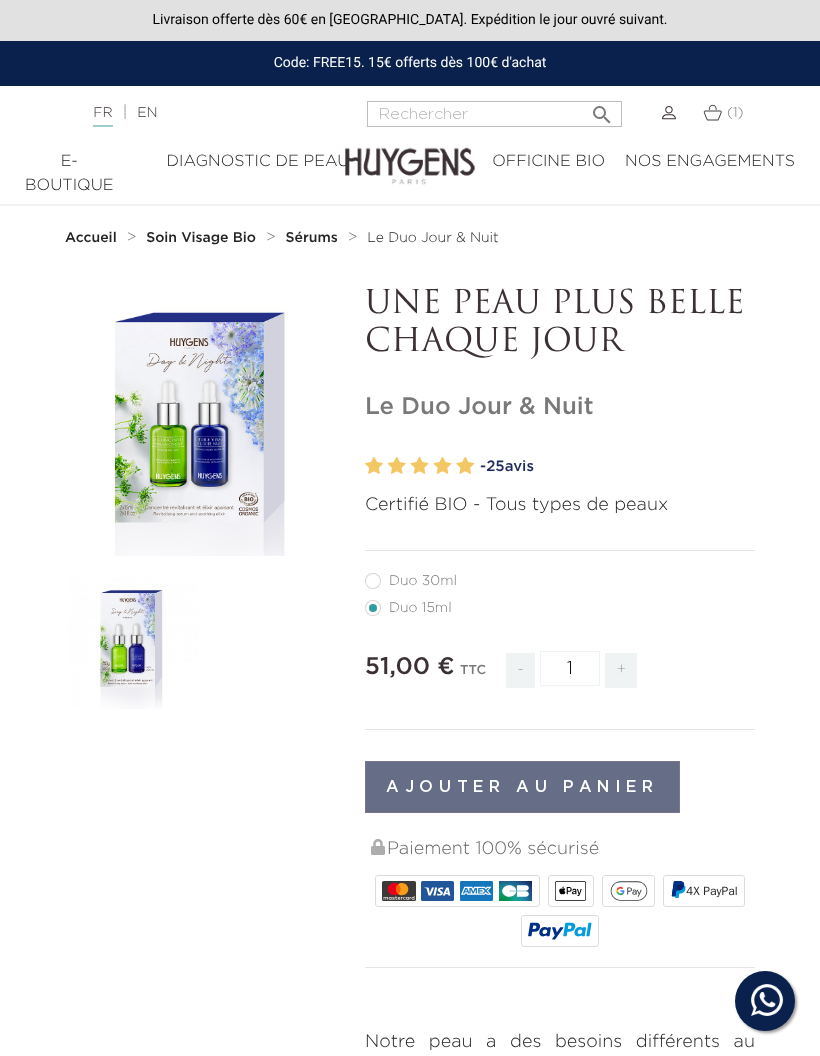 click on "-" at bounding box center [520, 670] 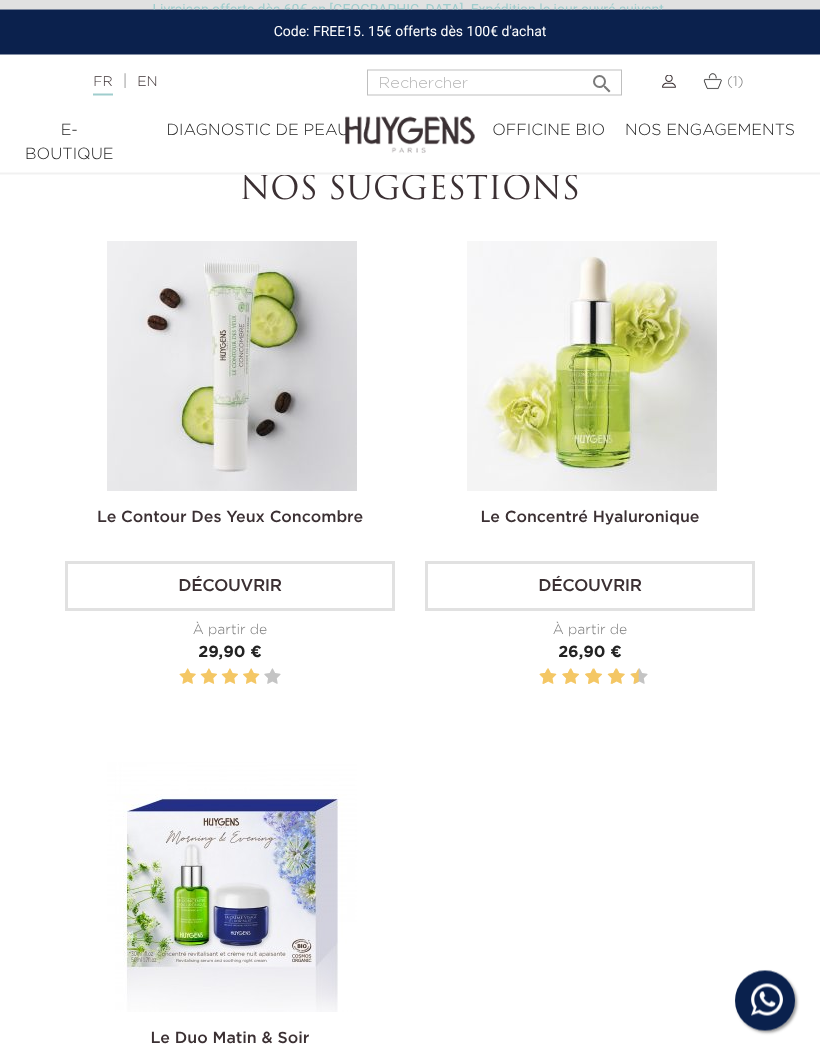 radio on "true" 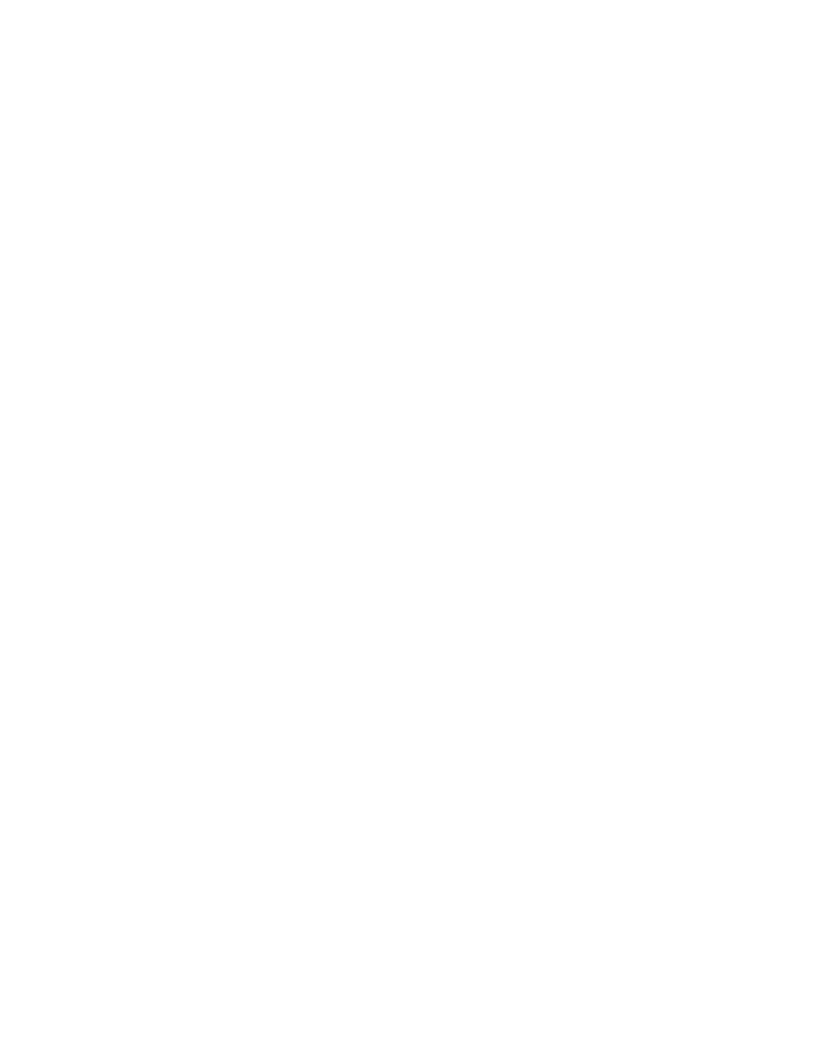 scroll, scrollTop: 211, scrollLeft: 0, axis: vertical 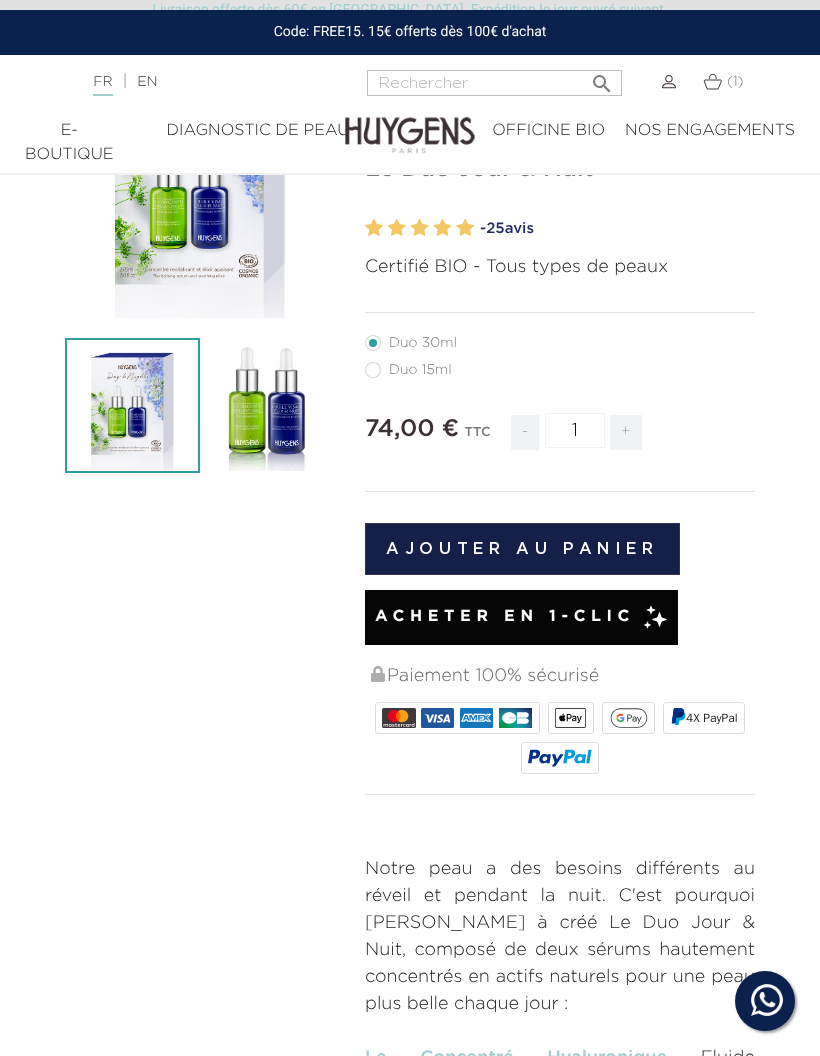 click on "Duo 15ml" at bounding box center (420, 370) 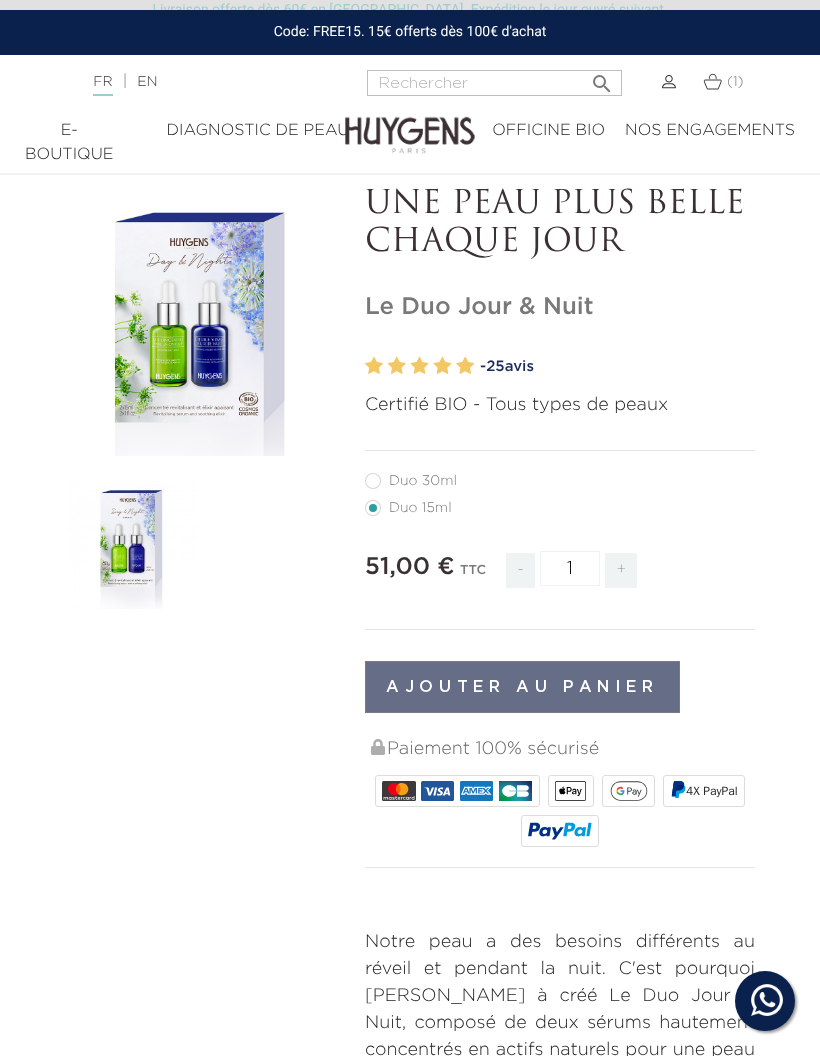 scroll, scrollTop: 0, scrollLeft: 0, axis: both 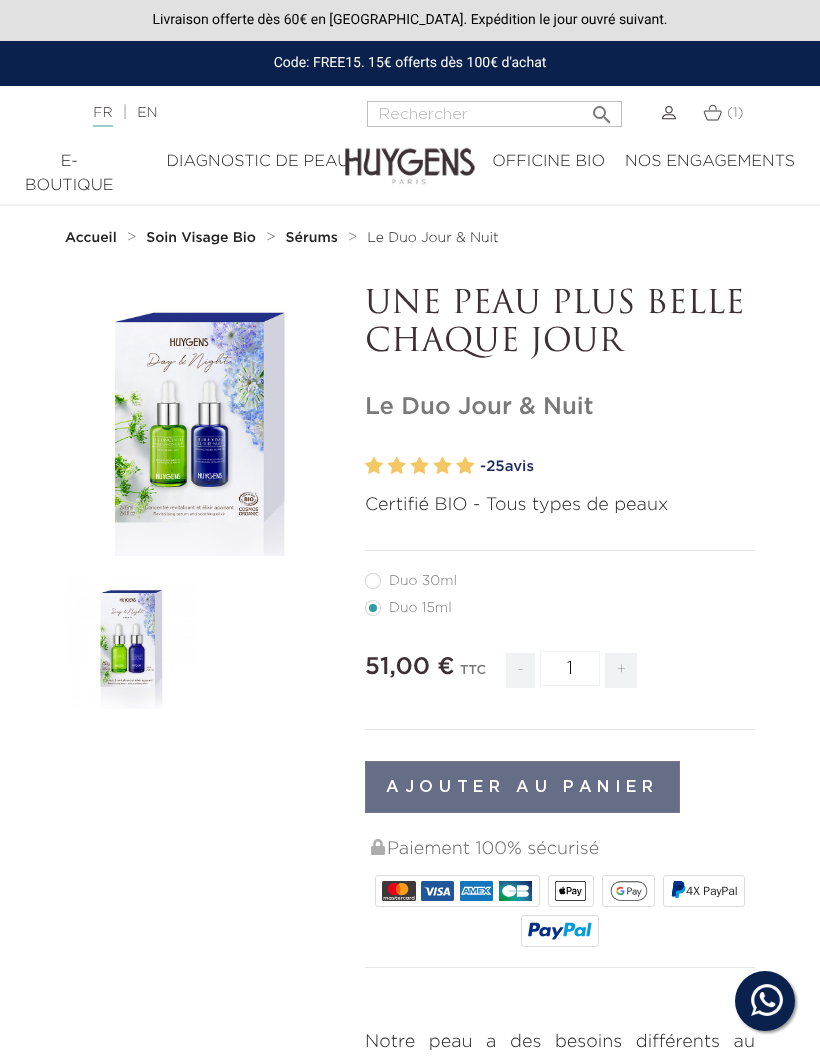 click on "Duo 30ml" at bounding box center (423, 581) 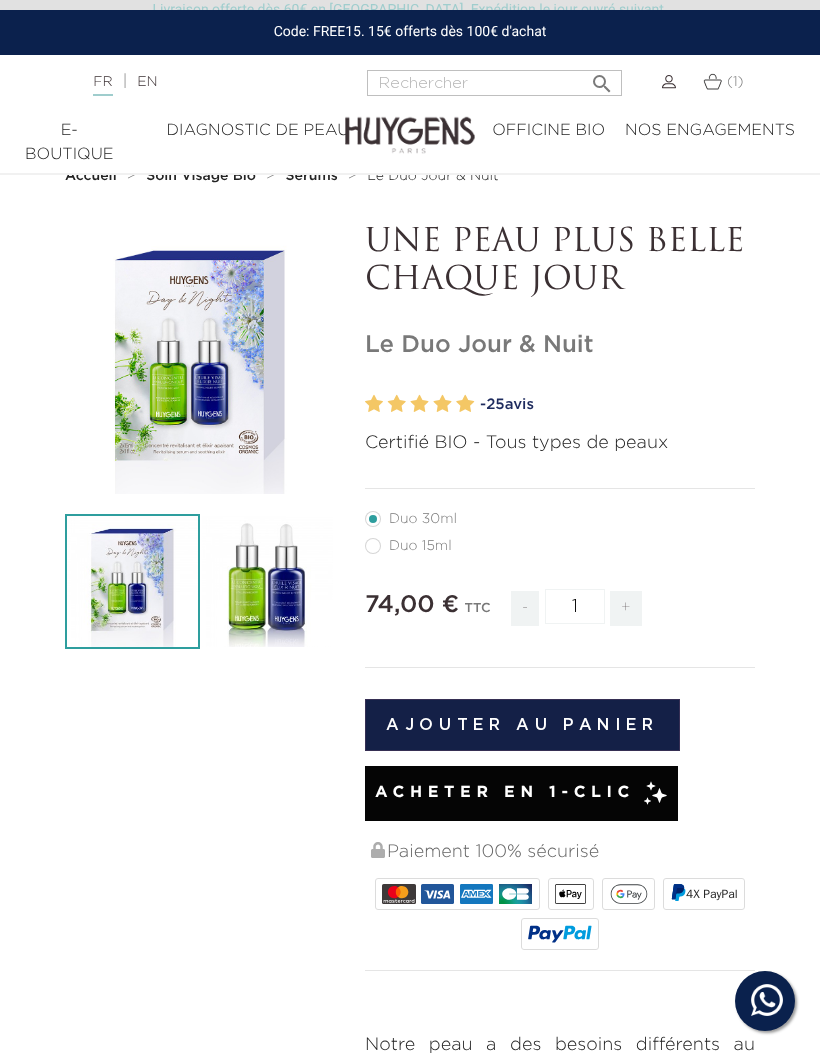 scroll, scrollTop: 37, scrollLeft: 0, axis: vertical 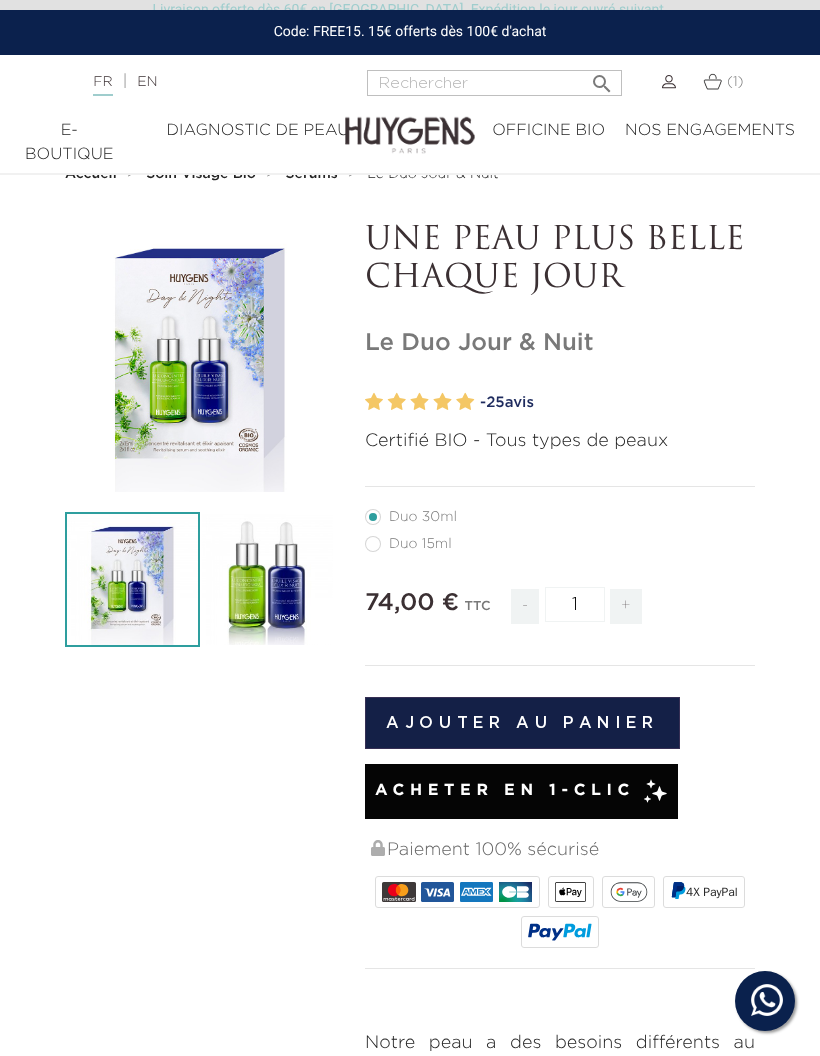 click on "Ajouter au panier" at bounding box center [522, 723] 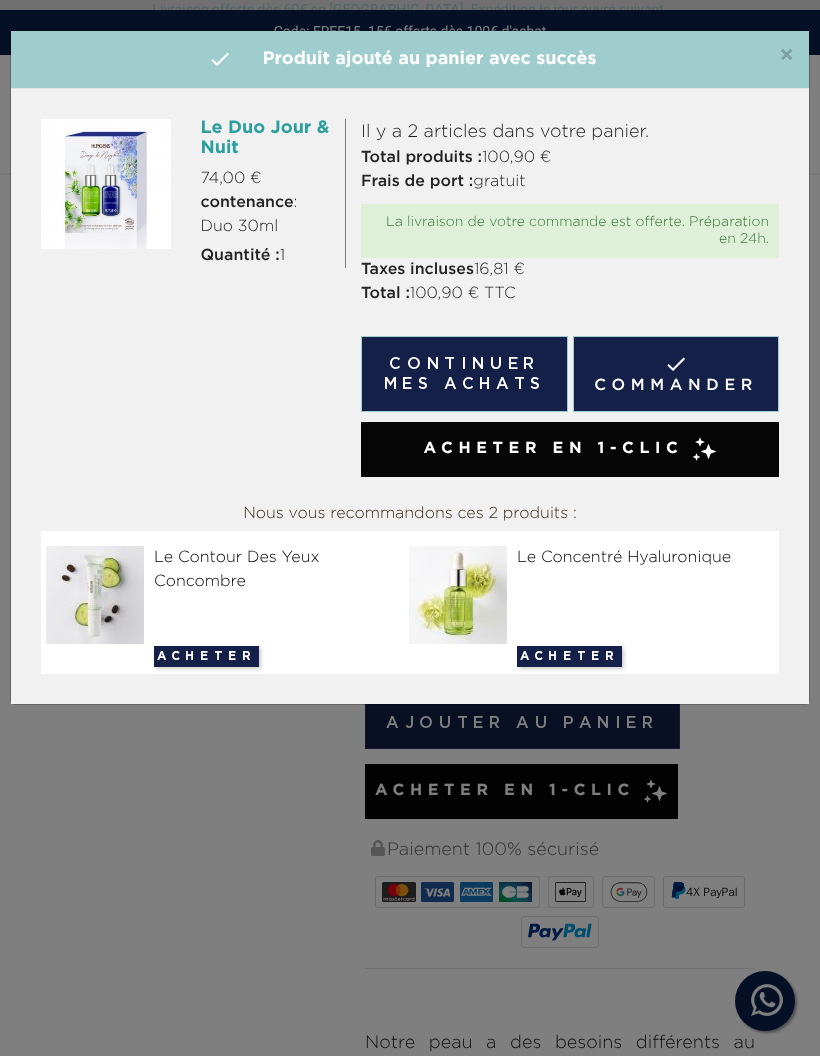 click on "Continuer mes achats" at bounding box center [464, 374] 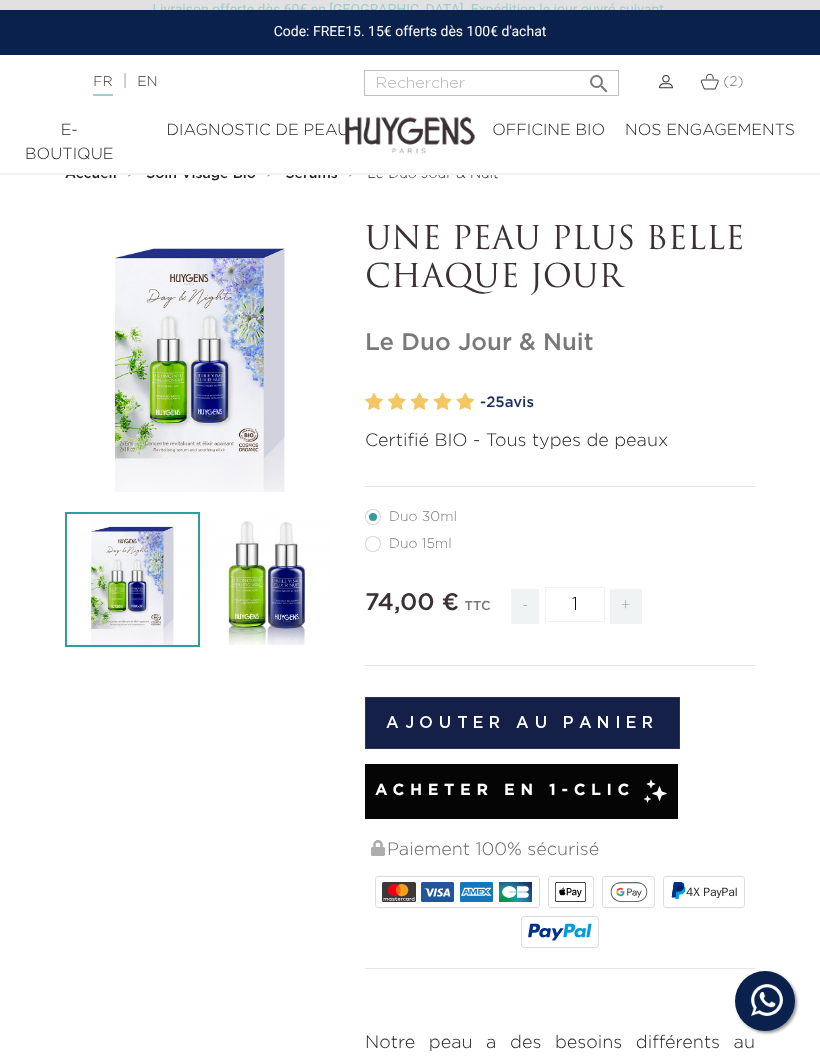 scroll, scrollTop: 0, scrollLeft: 0, axis: both 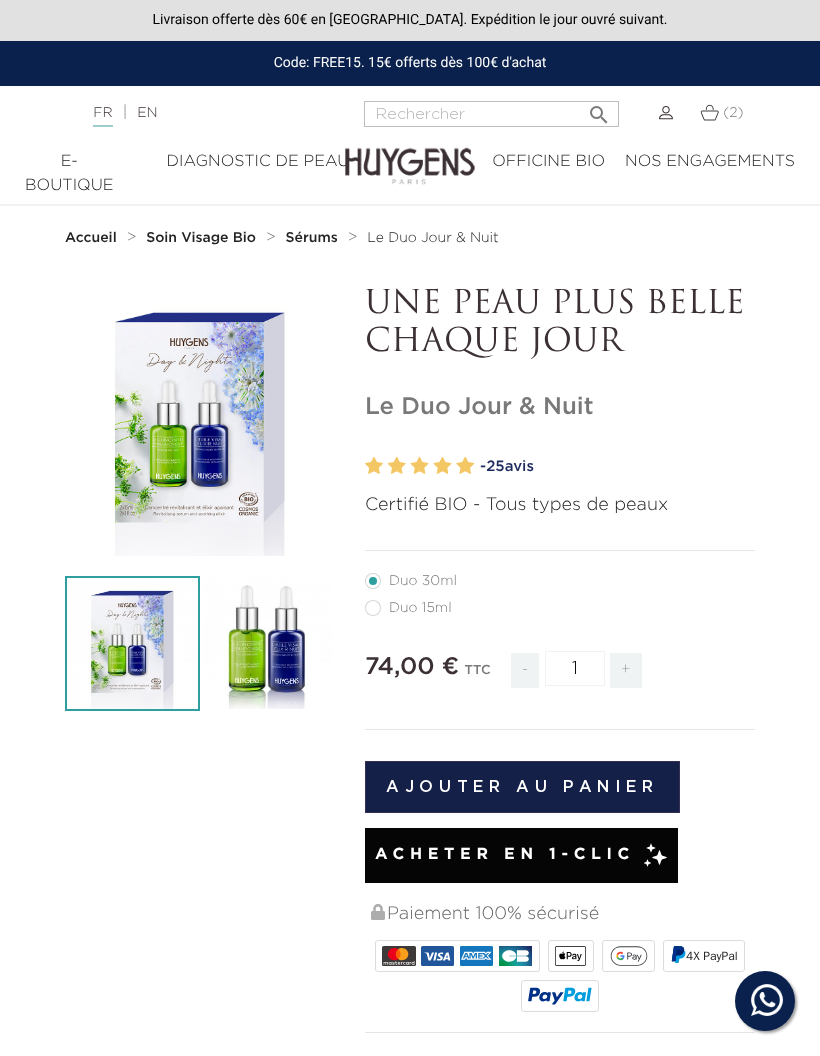 click on "E-Boutique" at bounding box center (69, 174) 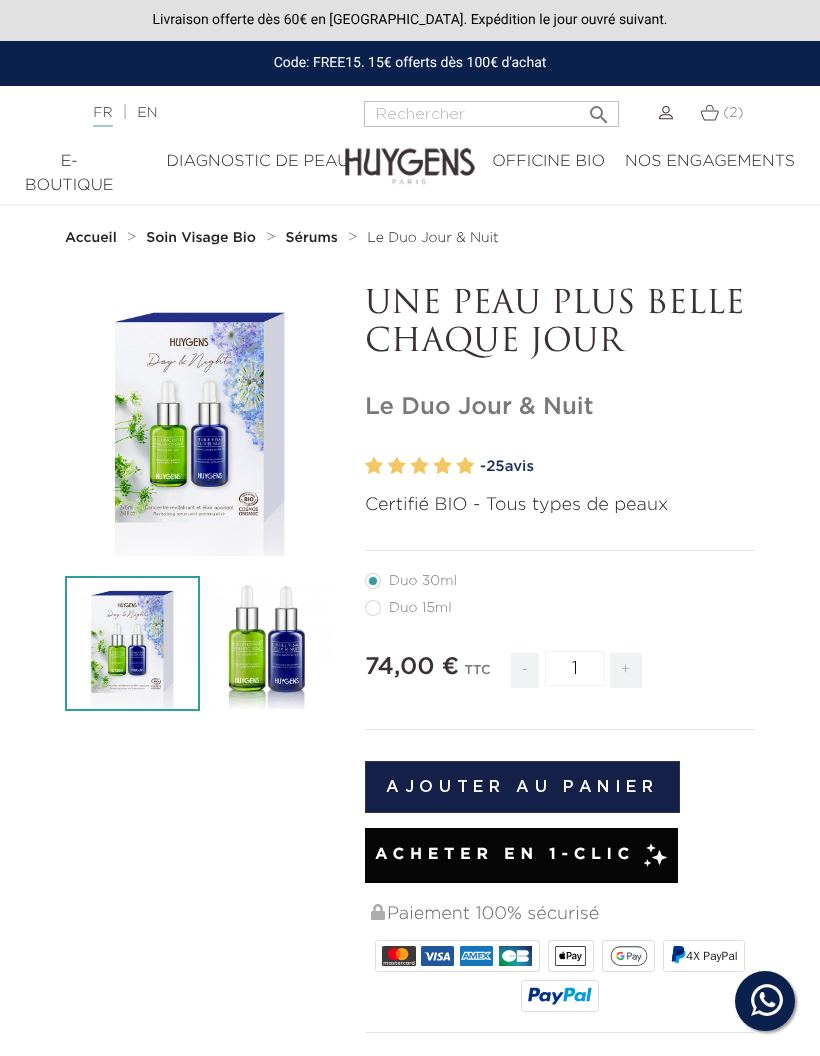 click on "Accueil" at bounding box center [91, 238] 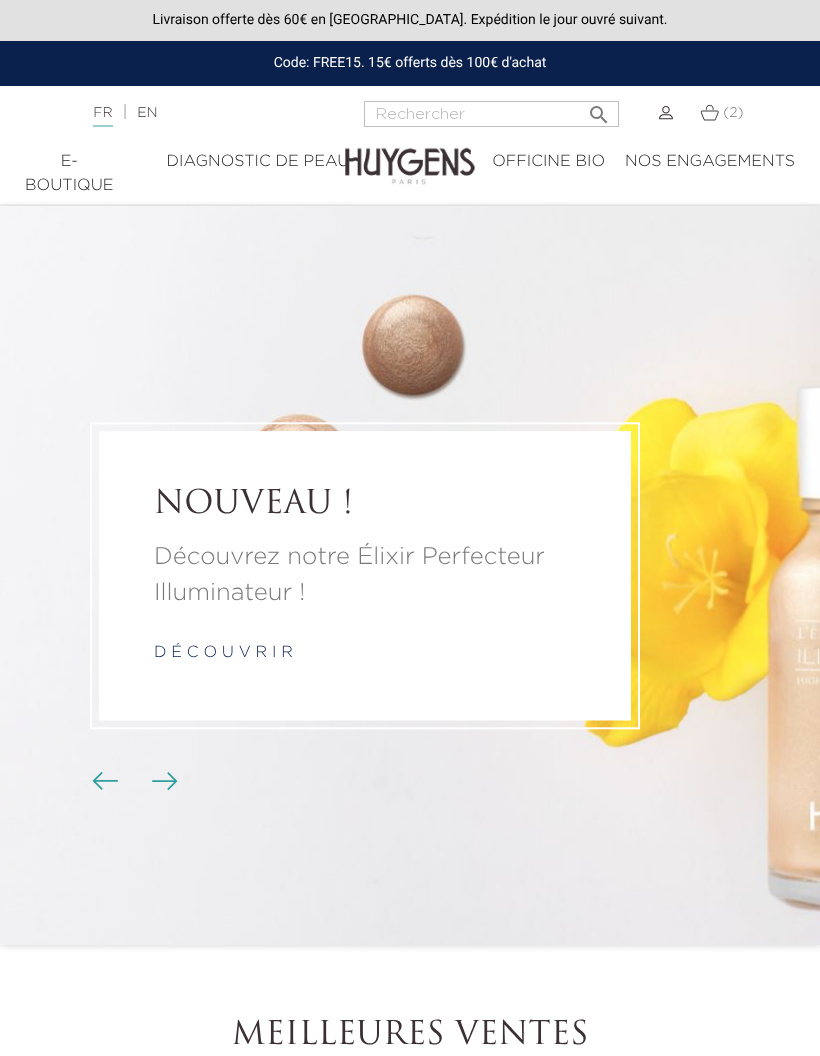 scroll, scrollTop: 0, scrollLeft: 0, axis: both 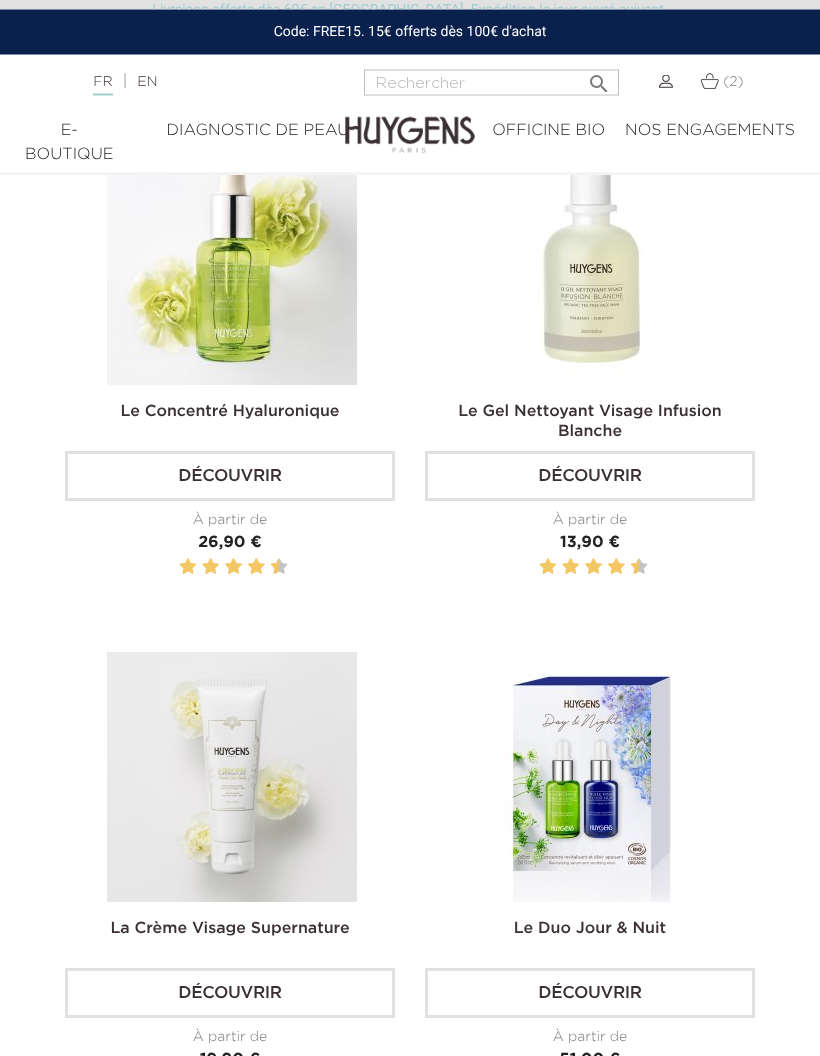 click on "Découvrir" at bounding box center [590, 477] 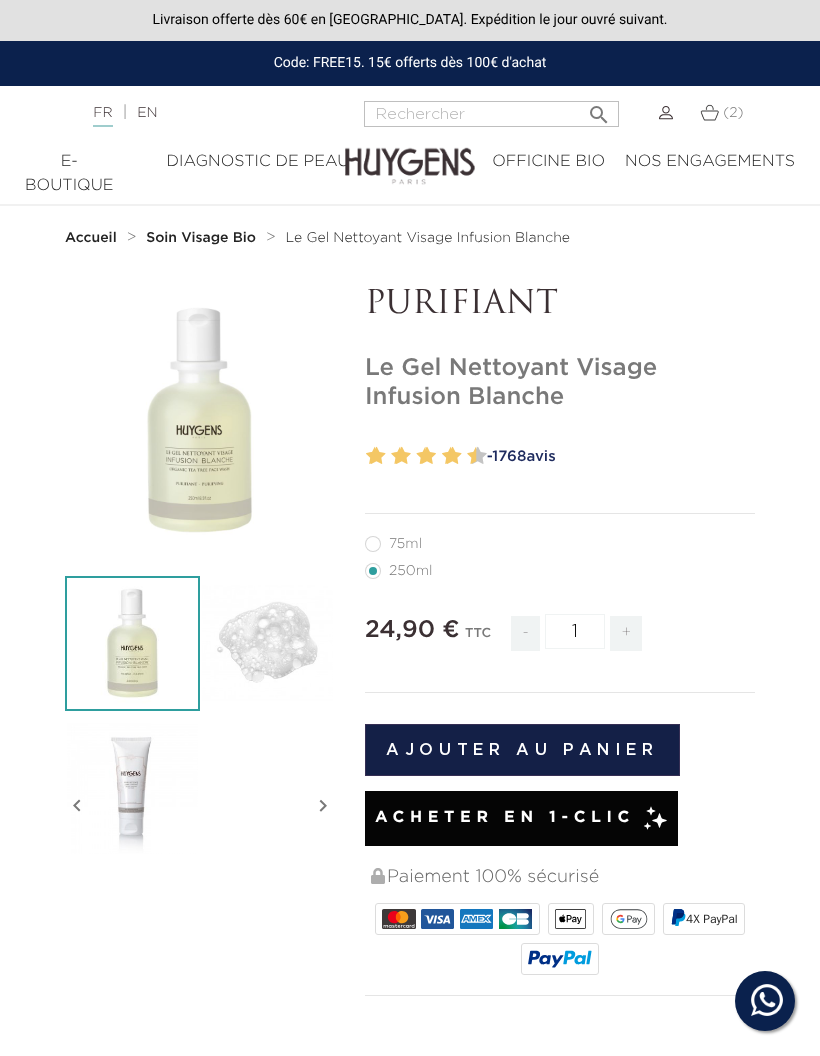 scroll, scrollTop: 0, scrollLeft: 0, axis: both 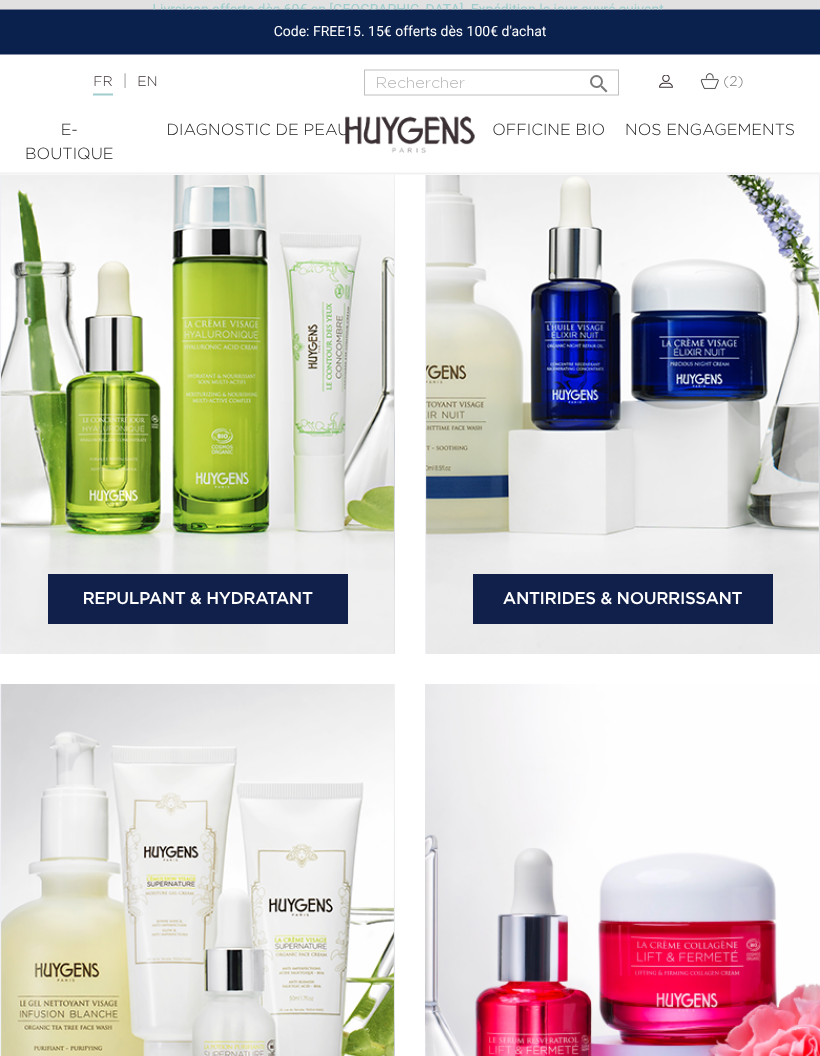 click at bounding box center [709, 81] 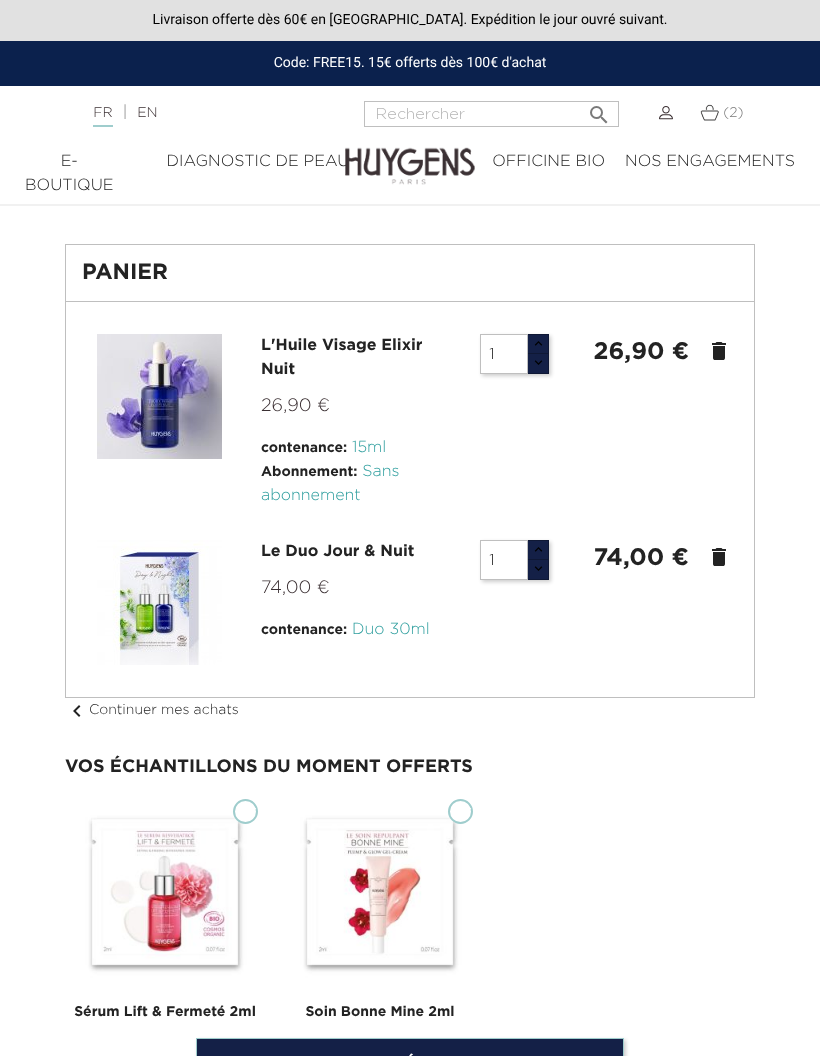 scroll, scrollTop: 0, scrollLeft: 0, axis: both 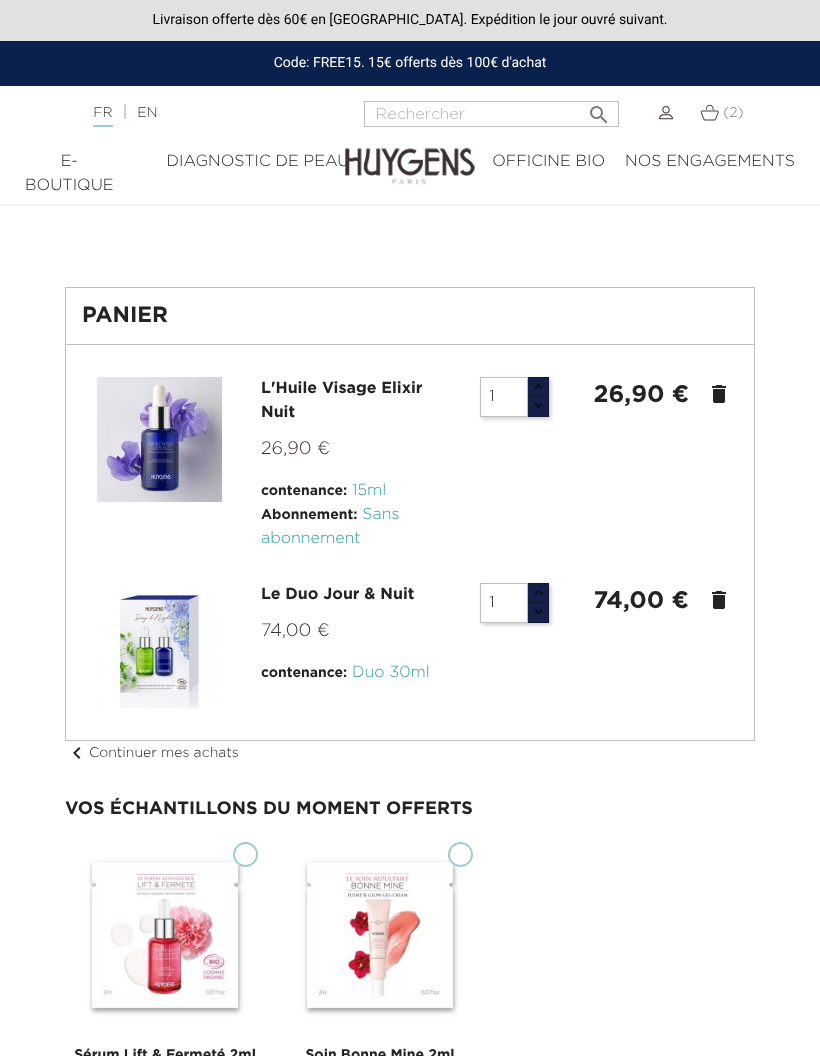 click on "delete" at bounding box center [719, 394] 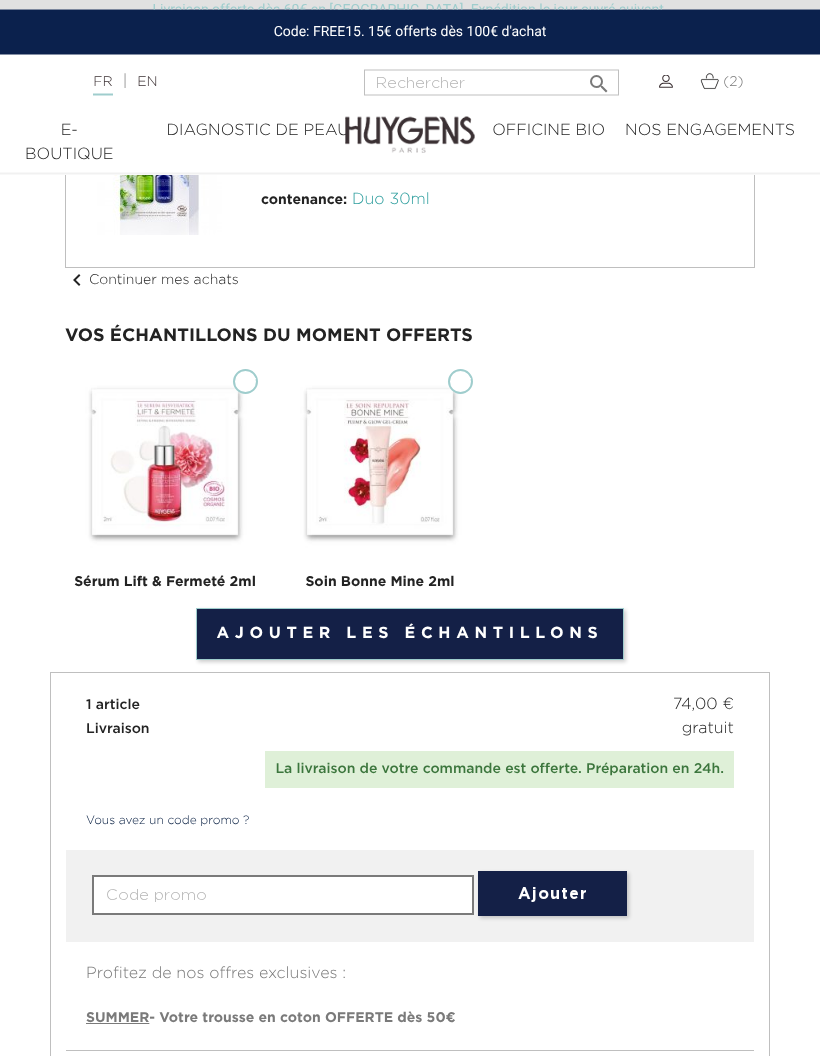 scroll, scrollTop: 210, scrollLeft: 0, axis: vertical 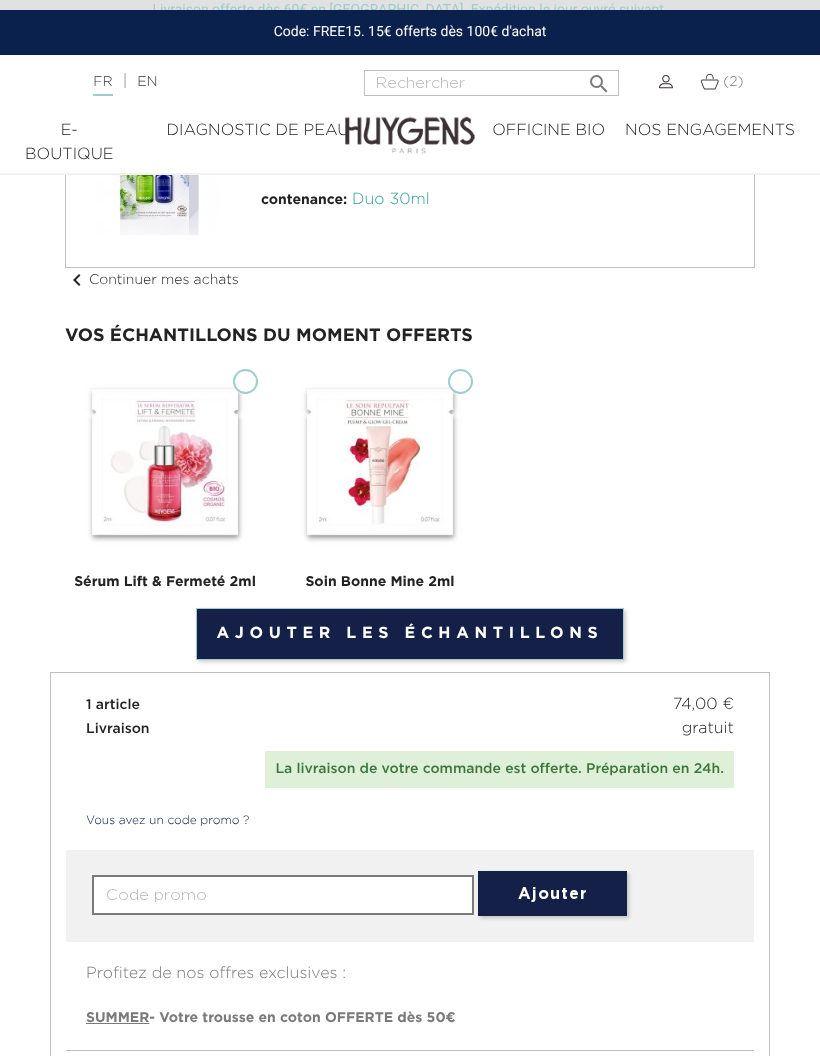 click on "Sérum Lift & Fermeté 2ml" at bounding box center [245, 381] 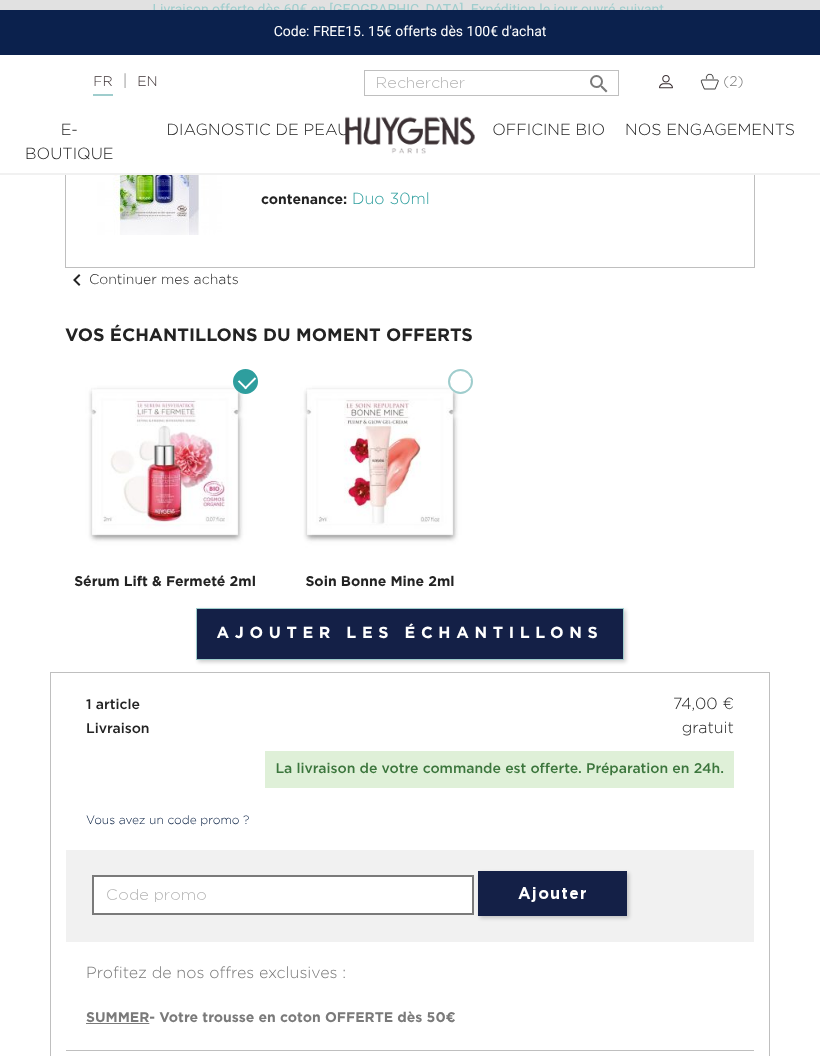 click on "Soin Bonne Mine 2ml" at bounding box center (460, 381) 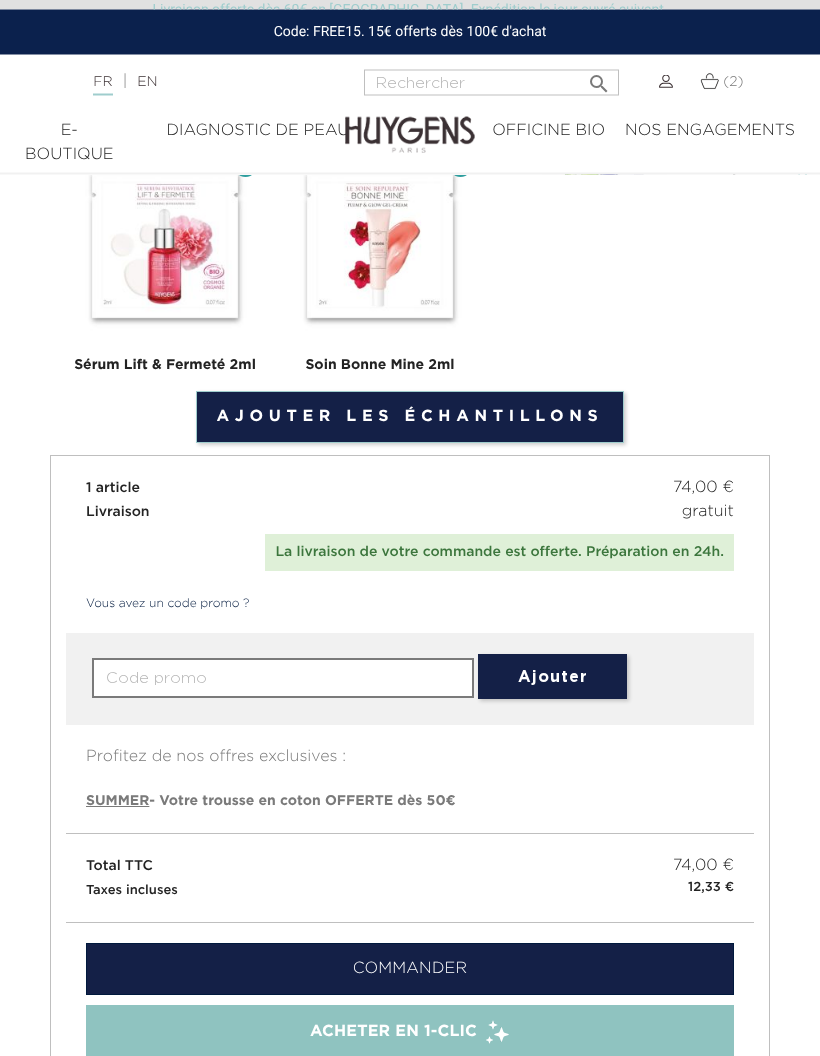 scroll, scrollTop: 428, scrollLeft: 0, axis: vertical 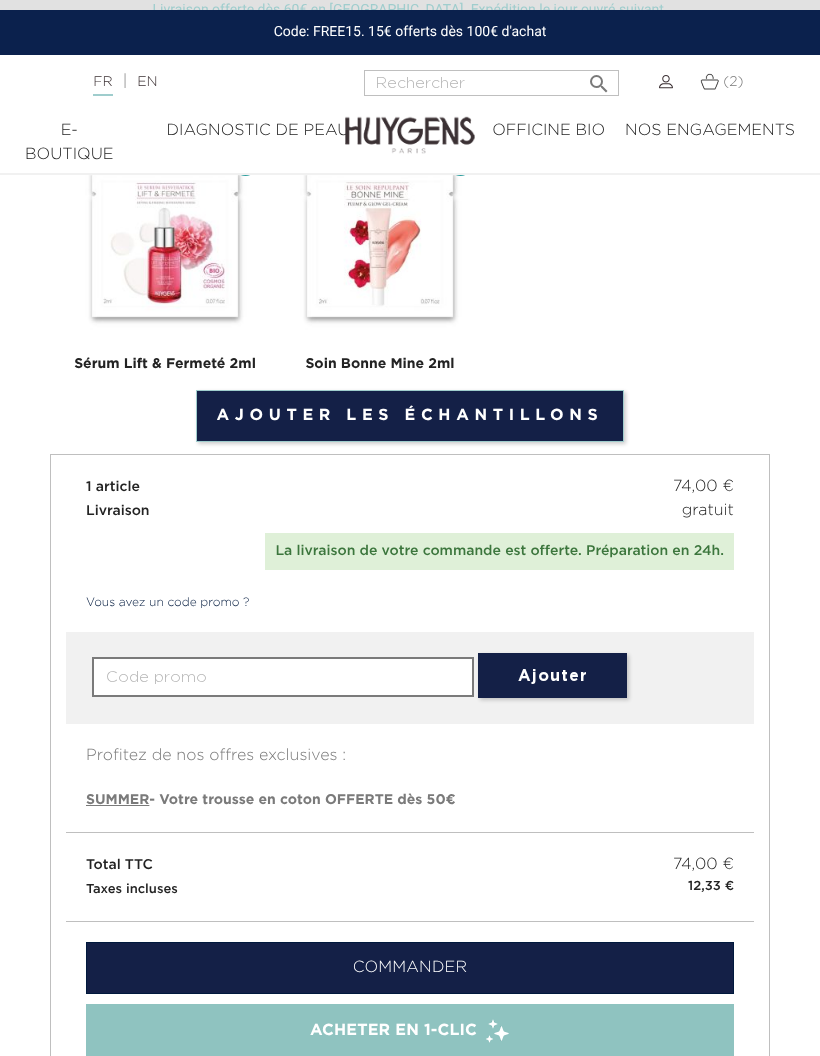 click on "Ajouter les échantillons" at bounding box center [410, 416] 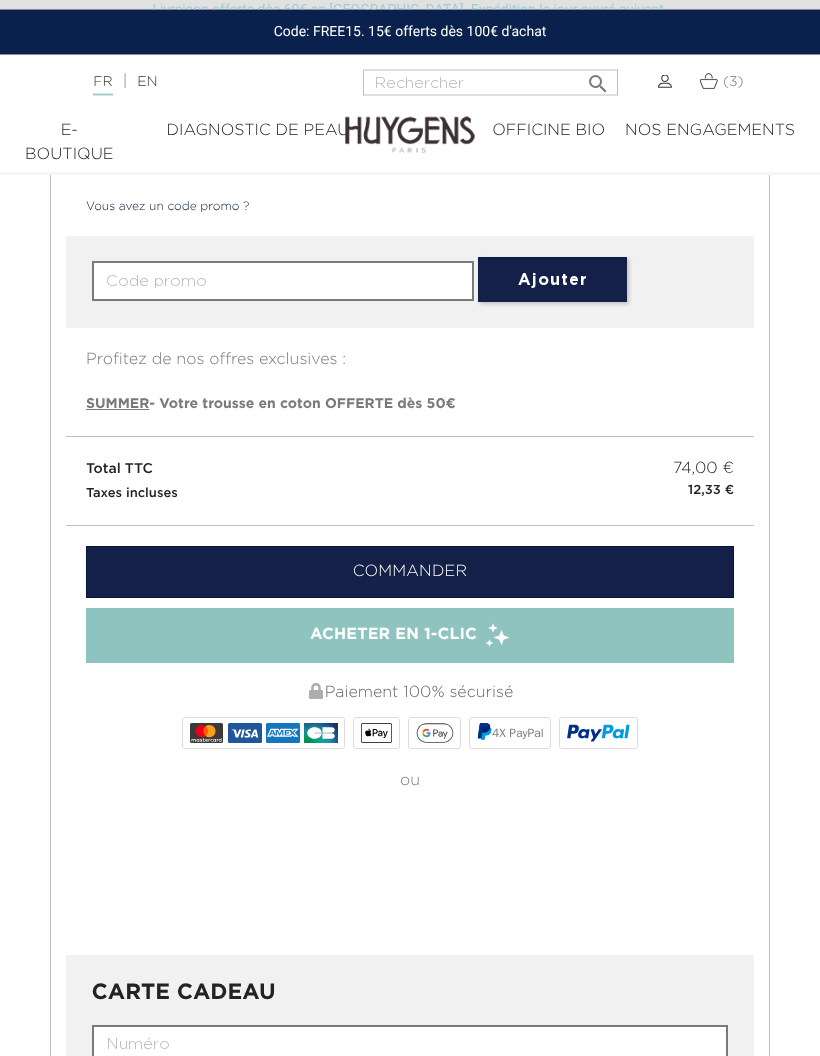 scroll, scrollTop: 1138, scrollLeft: 0, axis: vertical 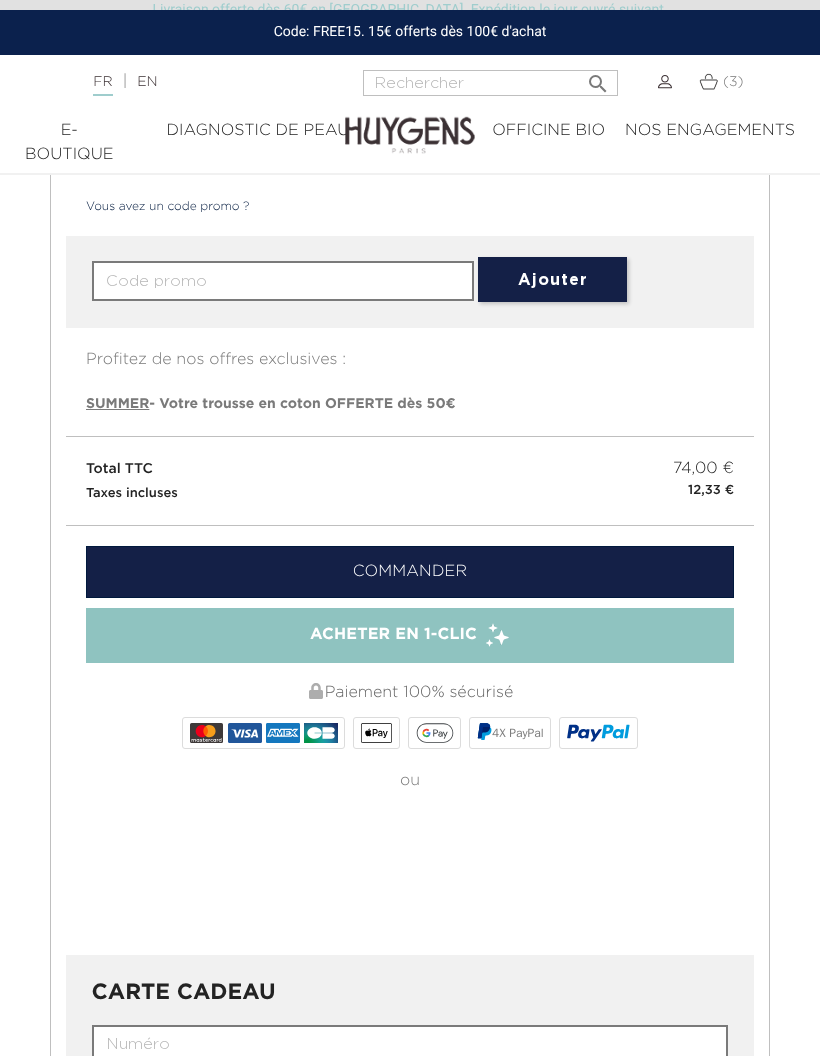 click on "Commander" at bounding box center (410, 572) 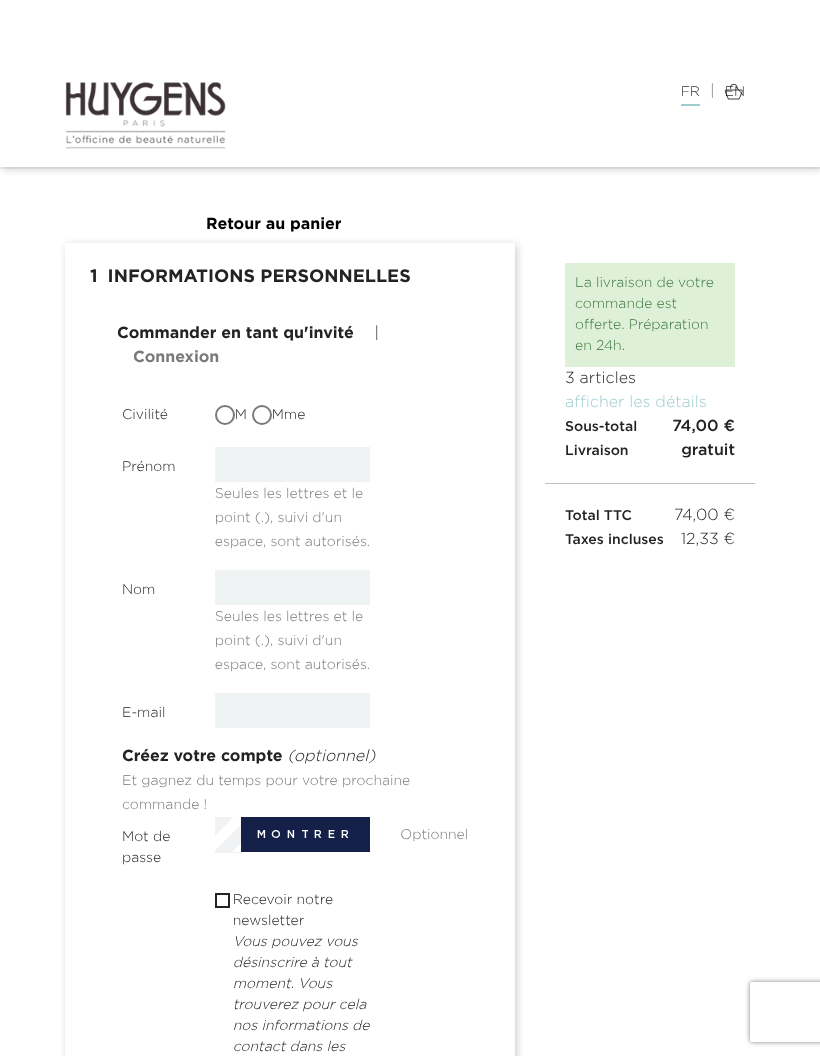 scroll, scrollTop: 0, scrollLeft: 0, axis: both 